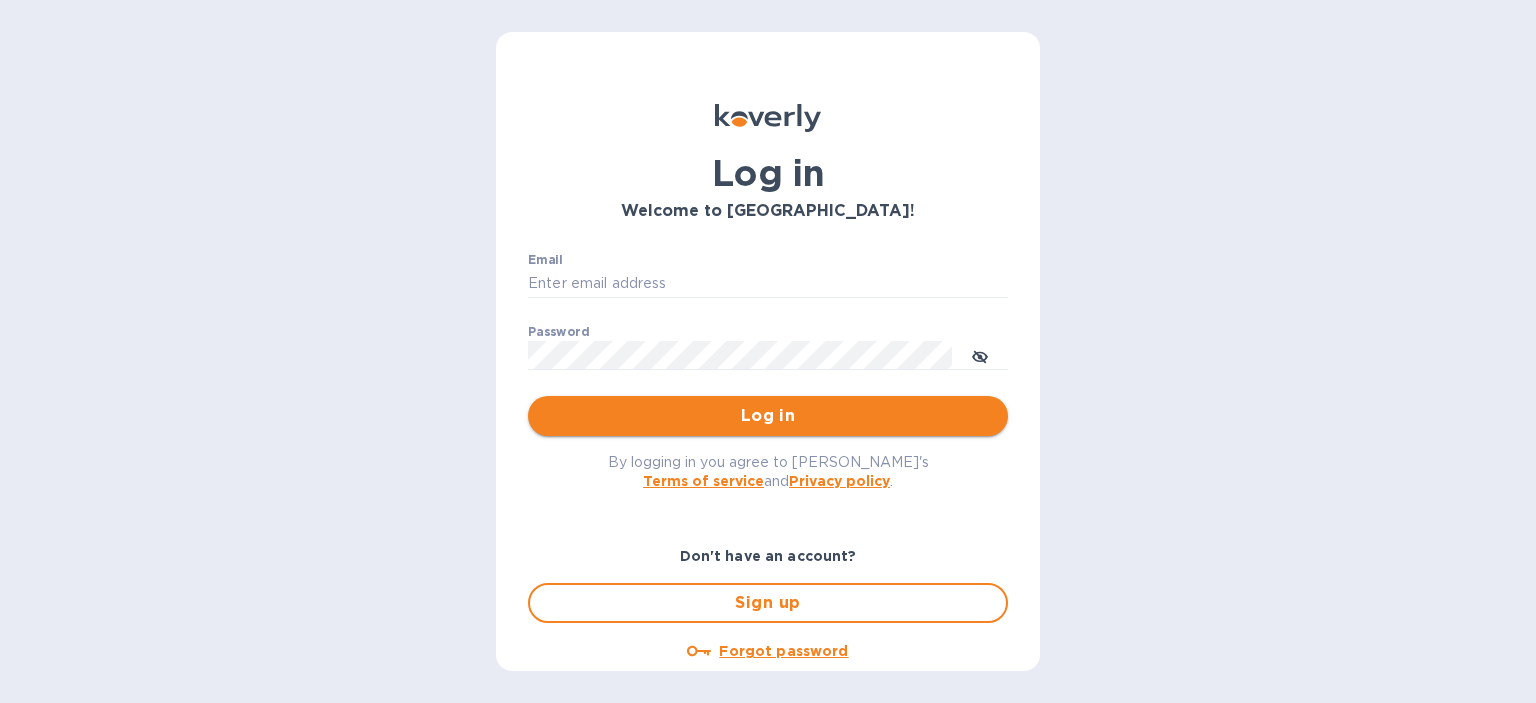 scroll, scrollTop: 0, scrollLeft: 0, axis: both 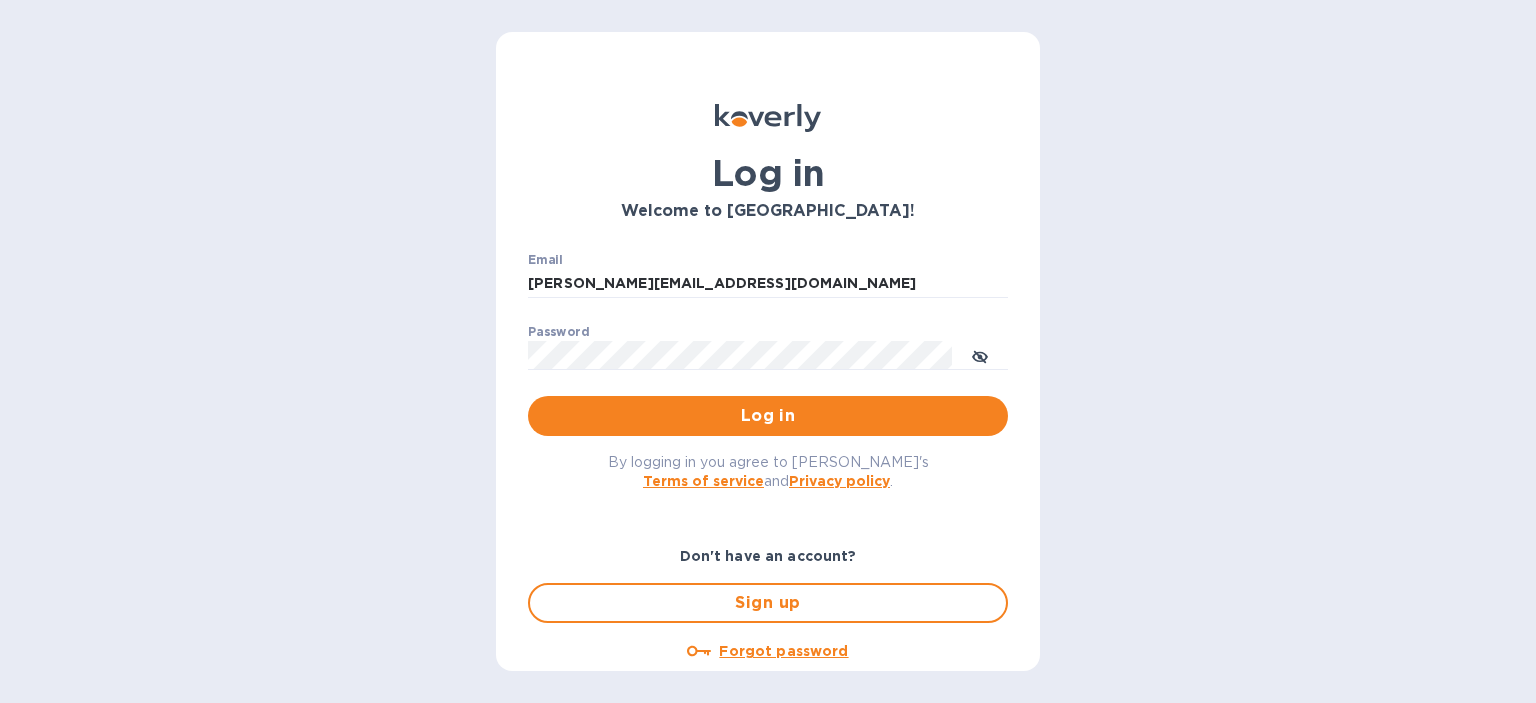 click on "Log in" at bounding box center [768, 416] 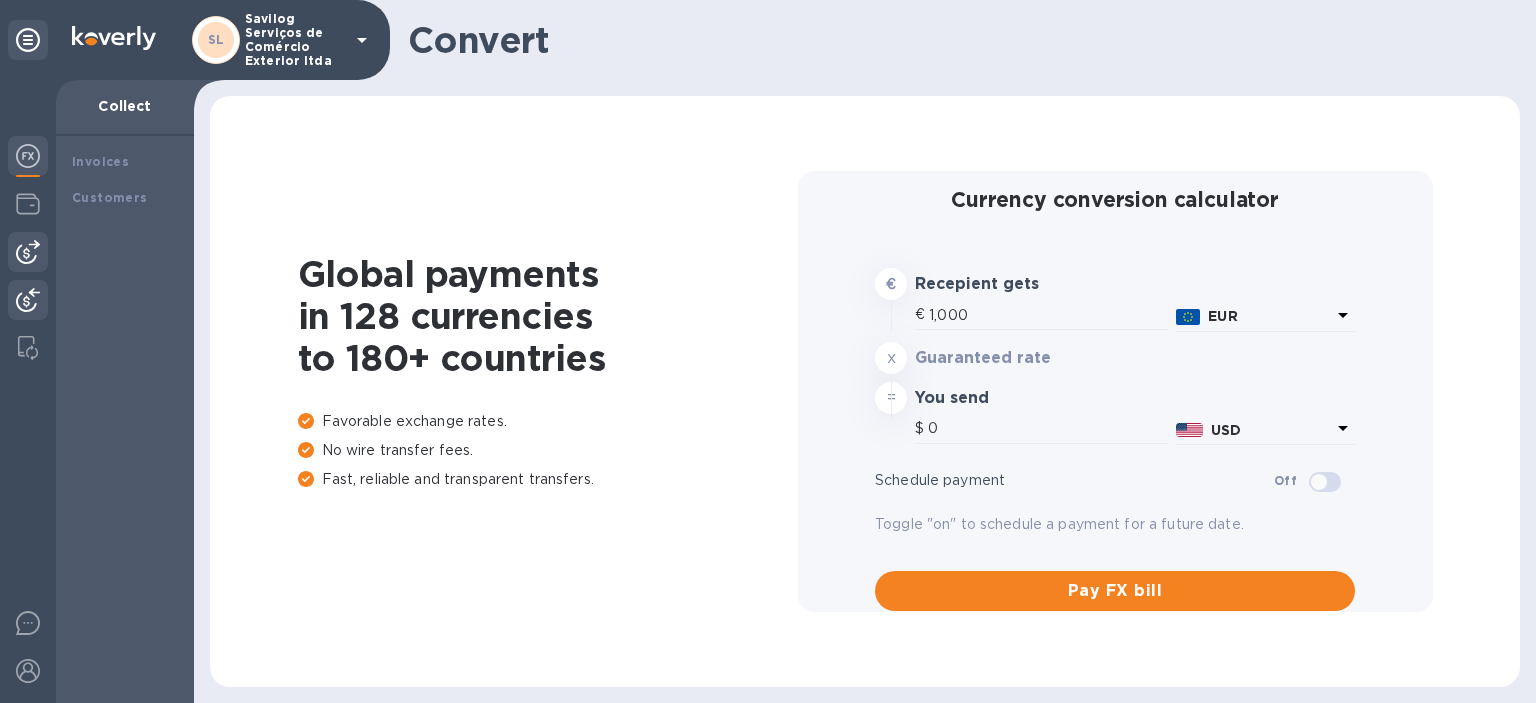 type on "1,165.09" 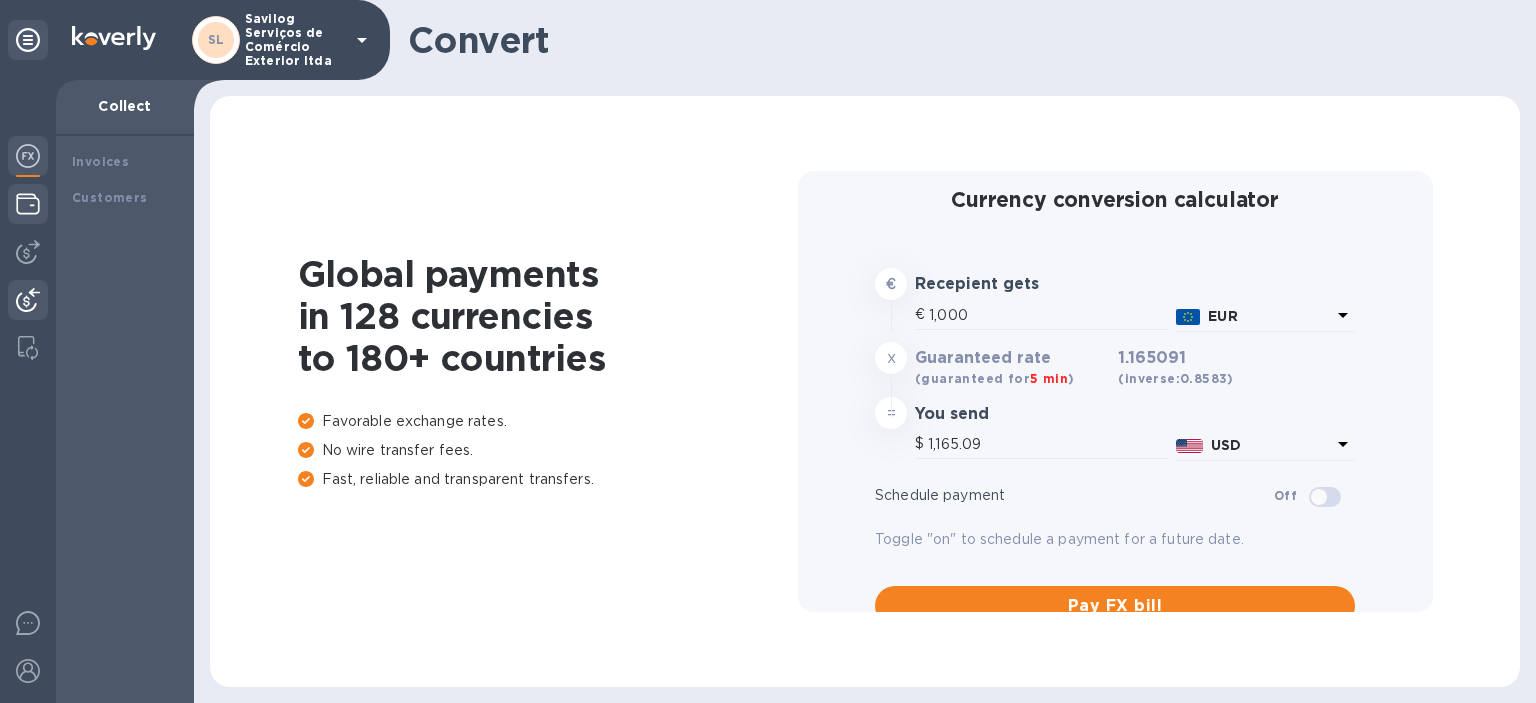 click at bounding box center [28, 204] 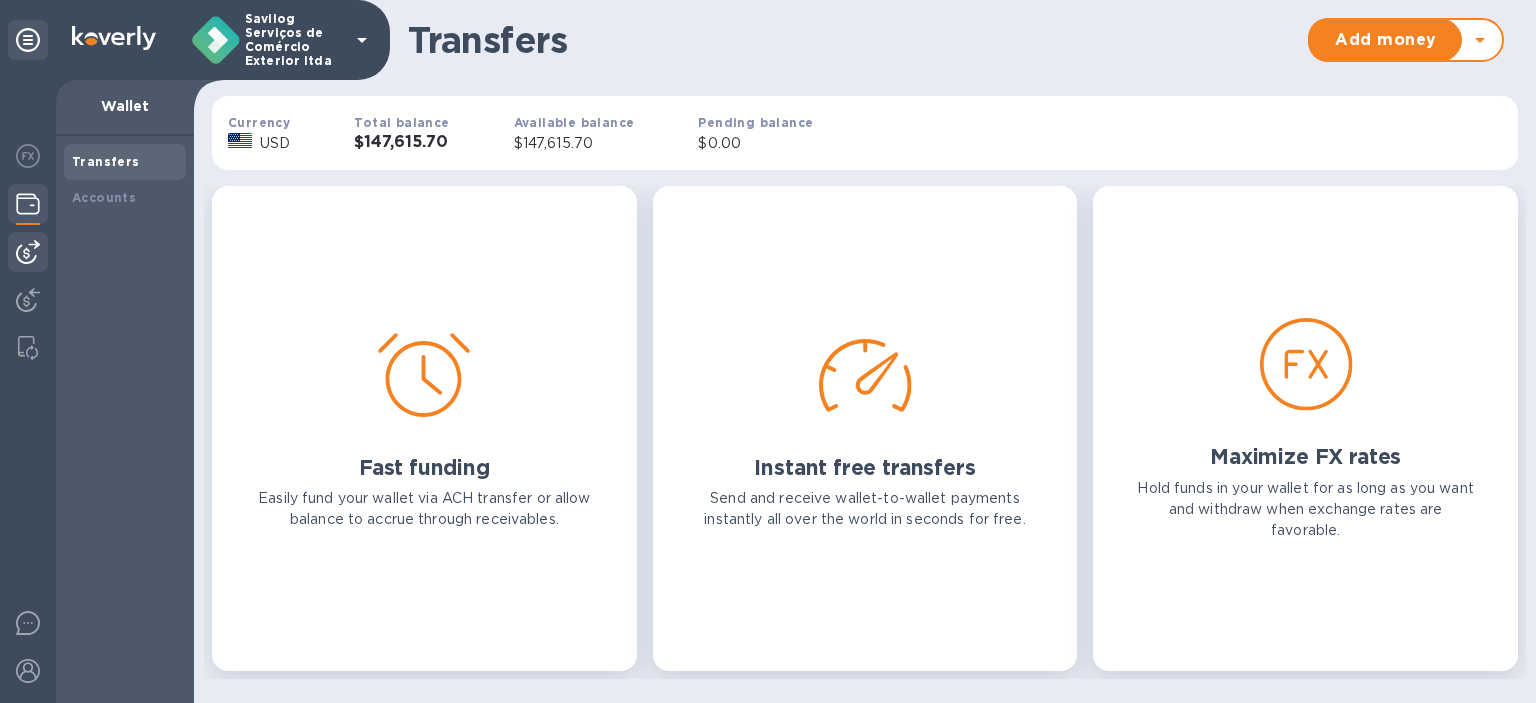click at bounding box center [28, 252] 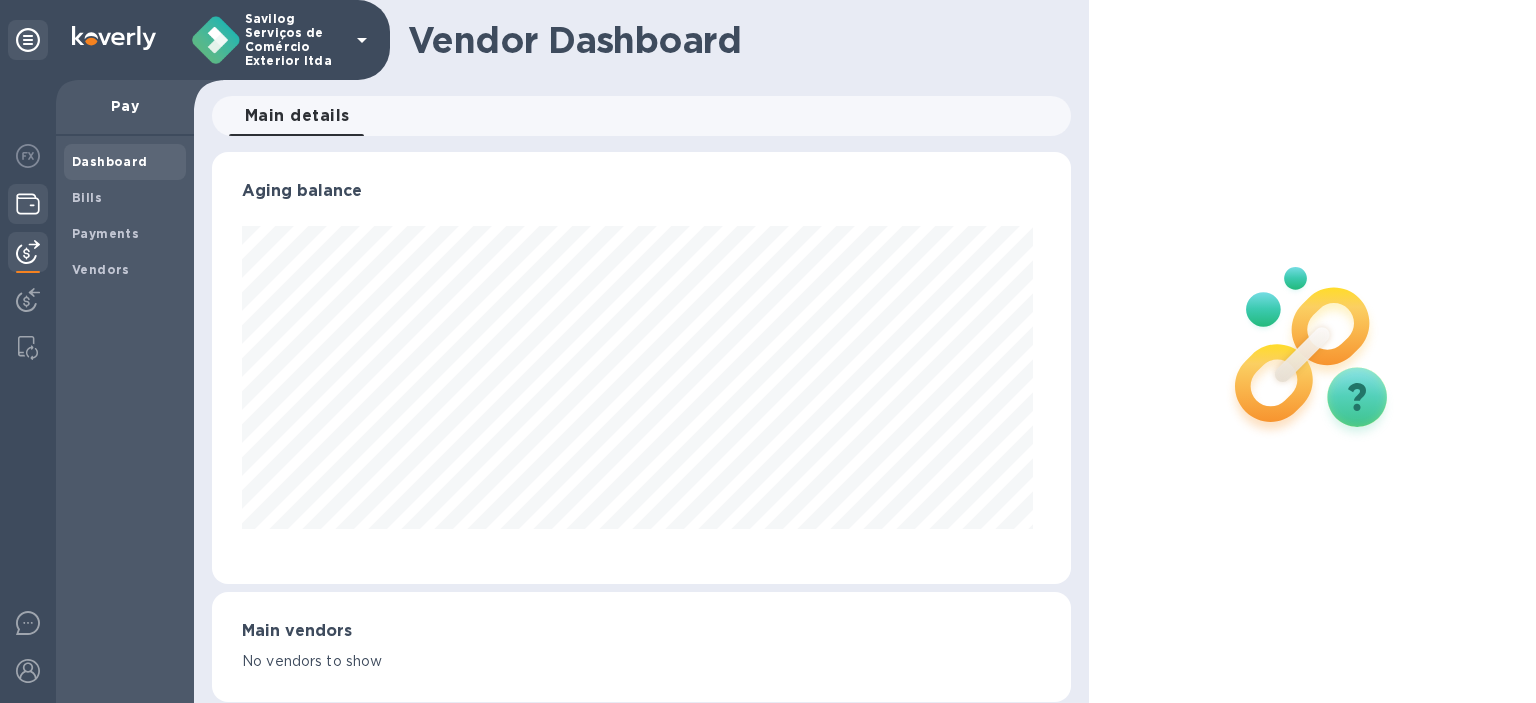 scroll, scrollTop: 999568, scrollLeft: 999149, axis: both 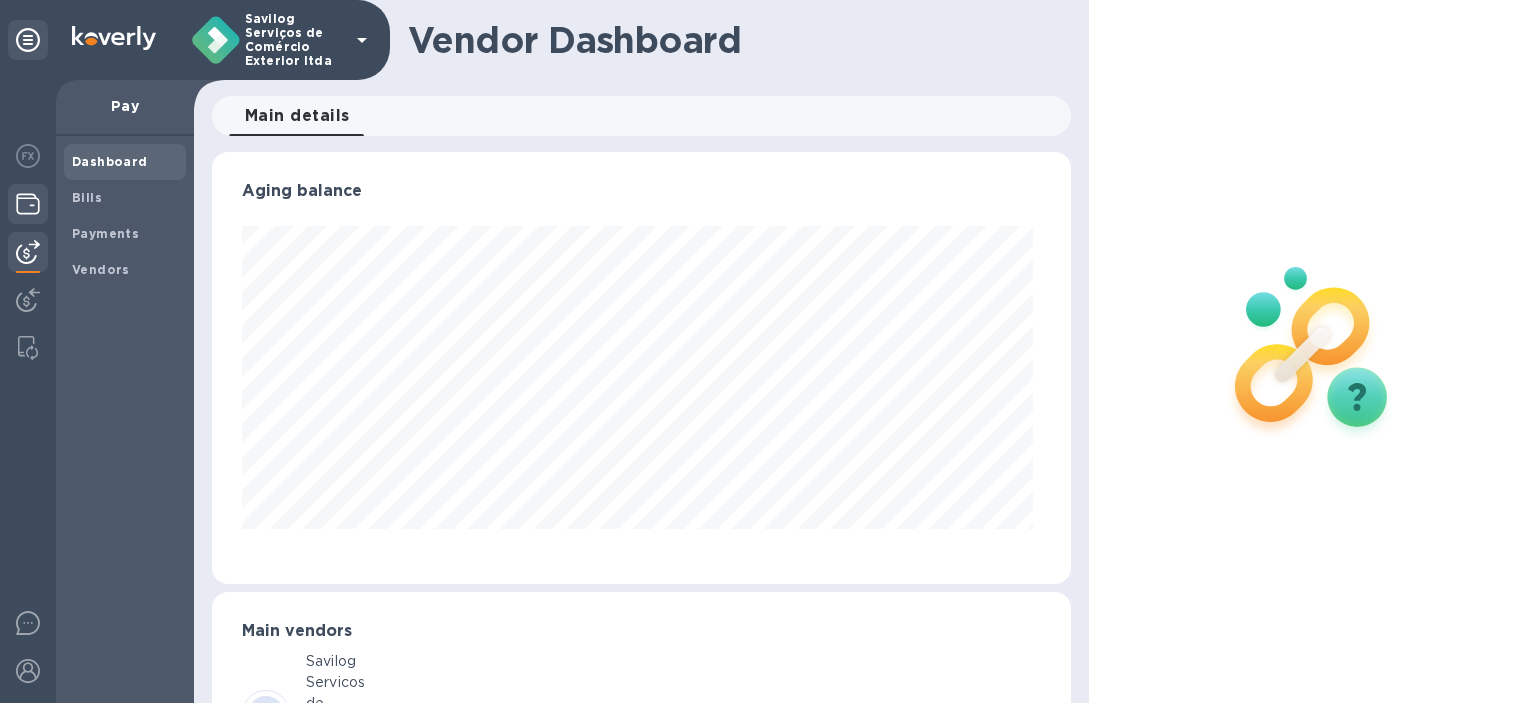 click at bounding box center [28, 206] 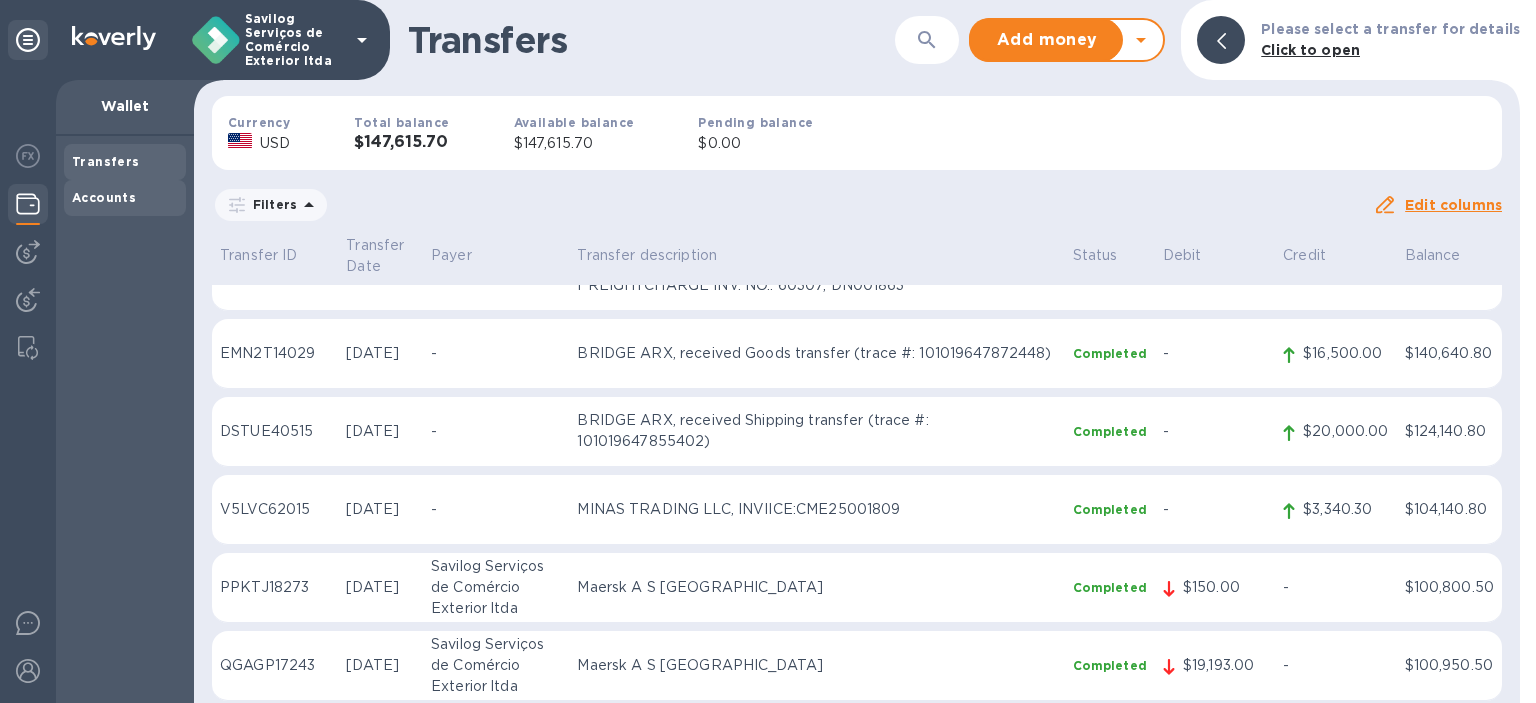 scroll, scrollTop: 0, scrollLeft: 0, axis: both 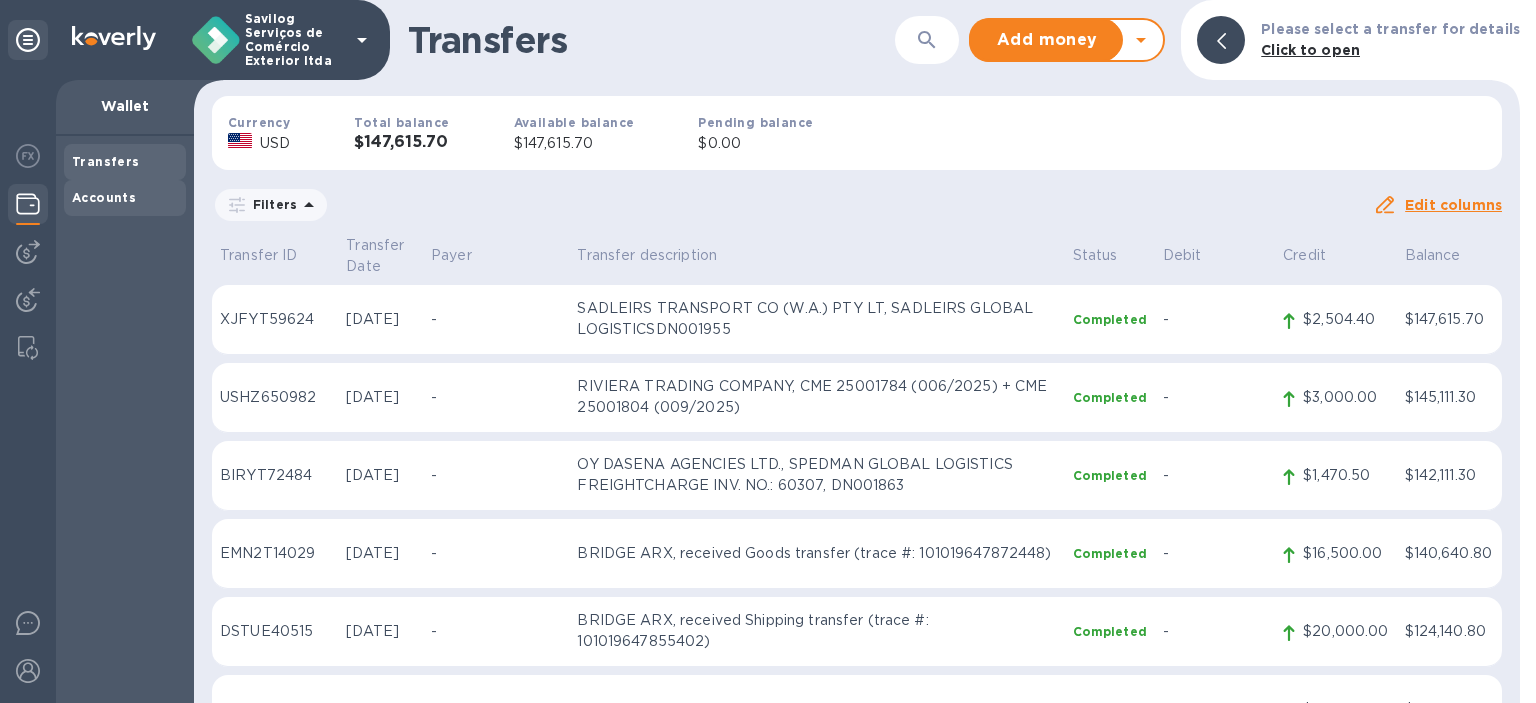click on "Accounts" at bounding box center (104, 197) 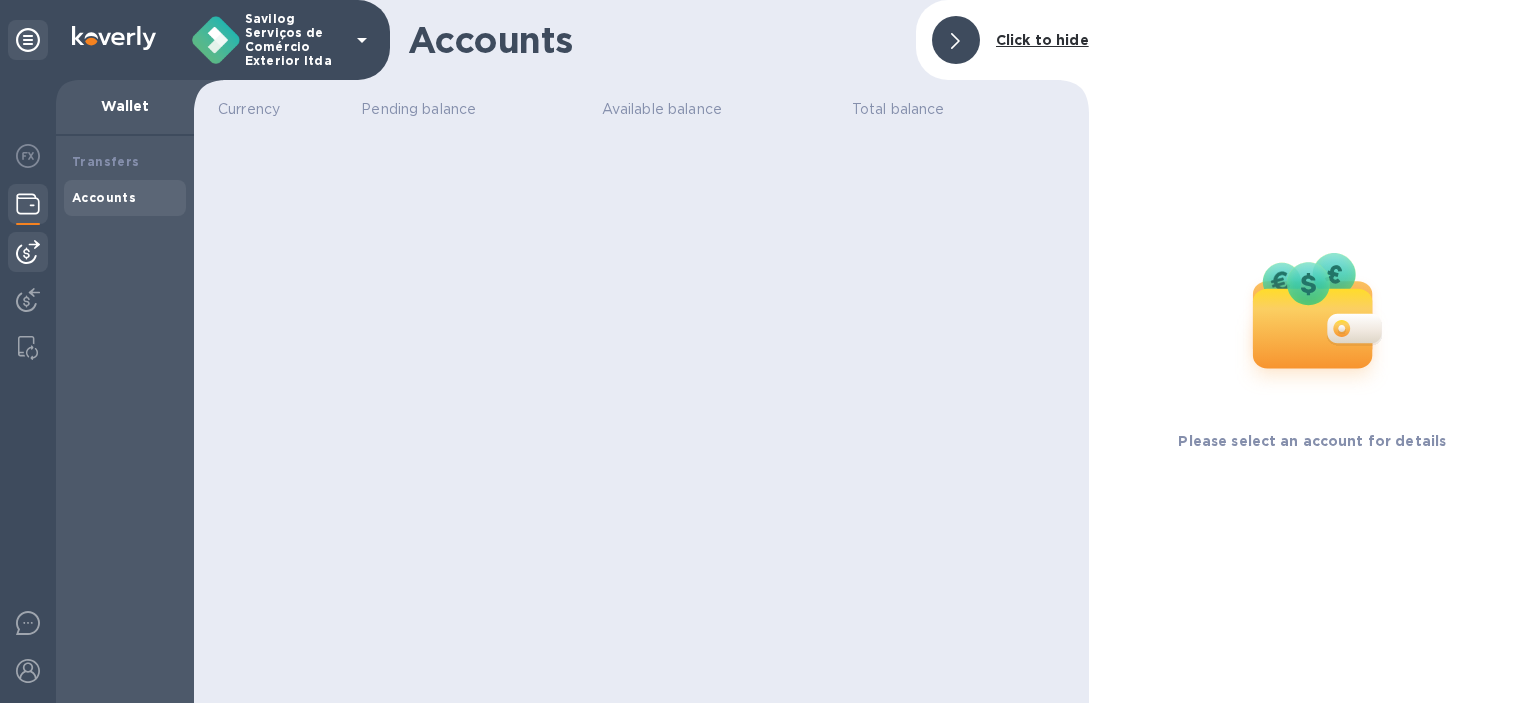 click at bounding box center [28, 391] 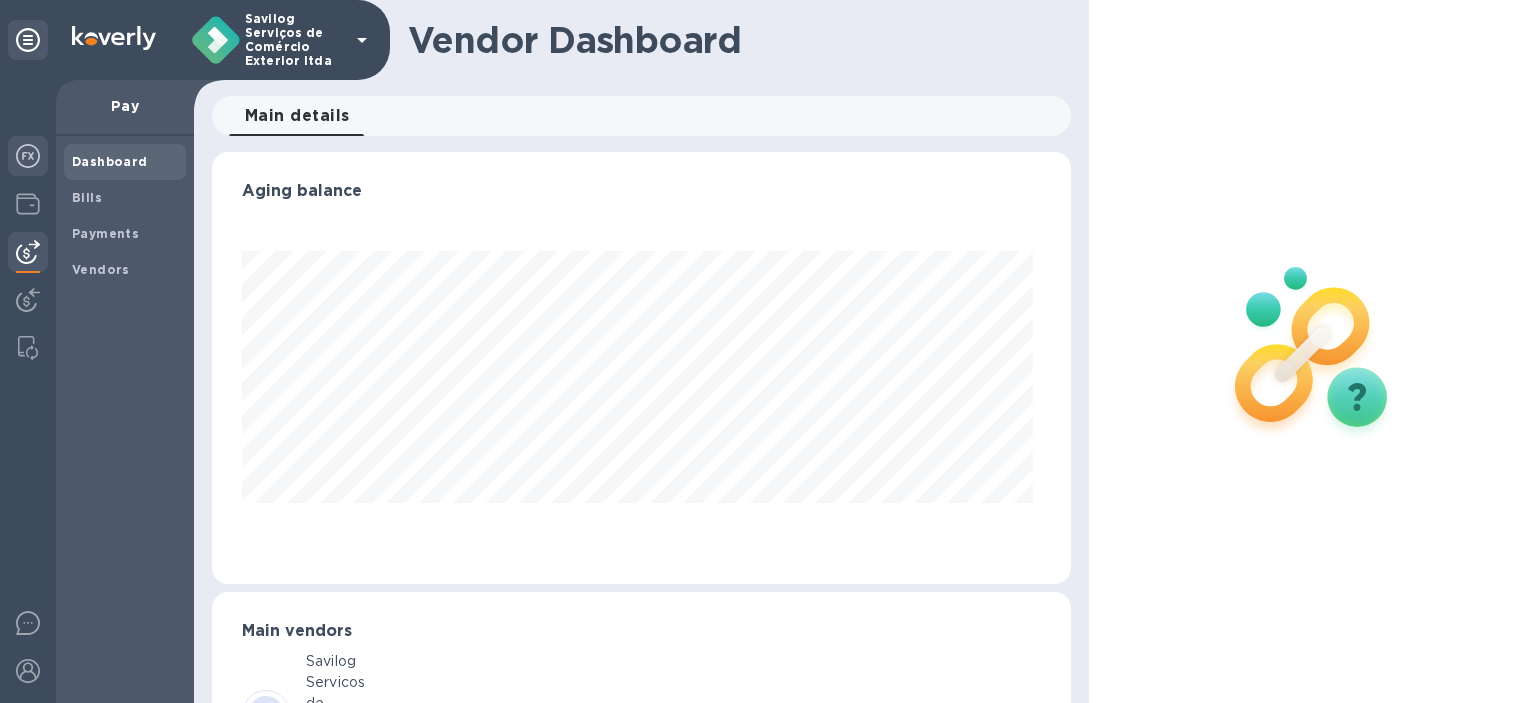 click at bounding box center (28, 156) 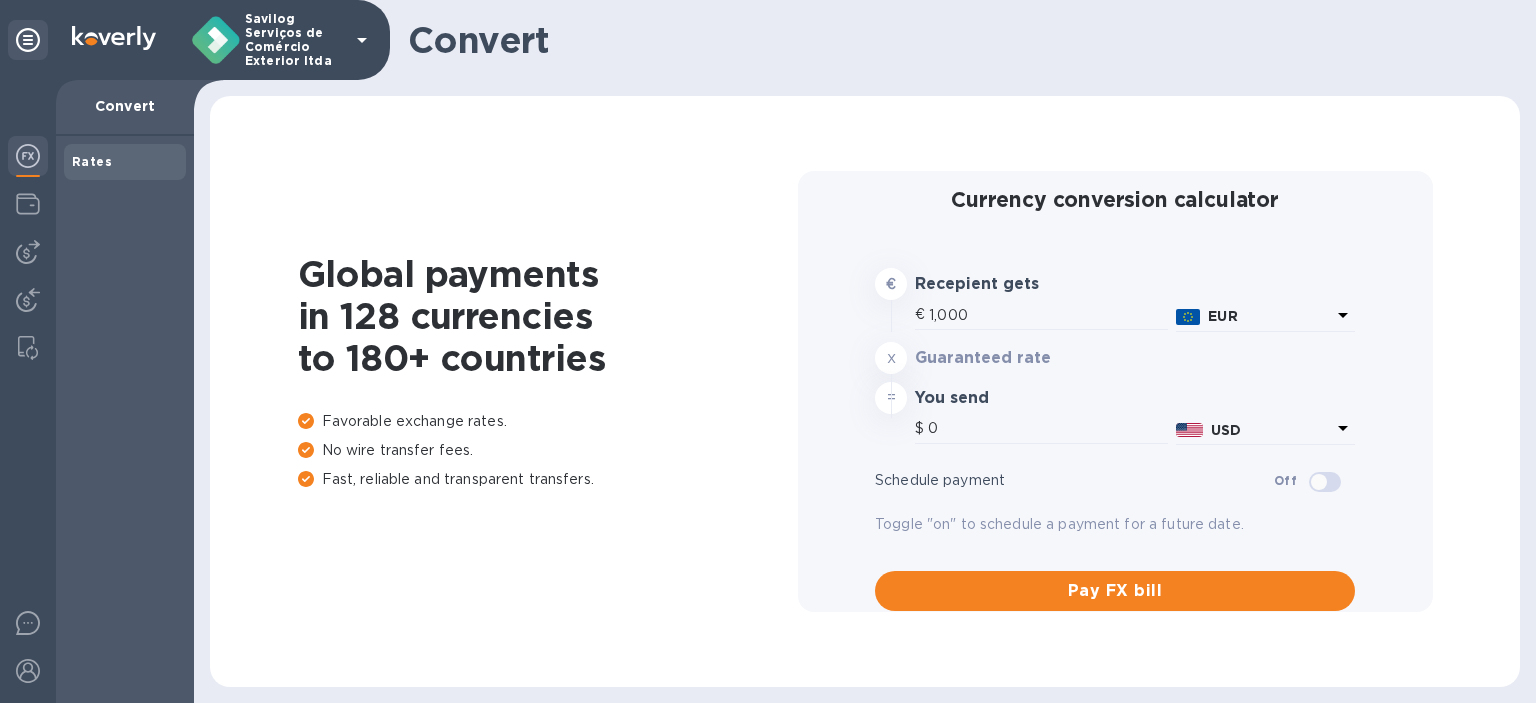 type on "1,165.09" 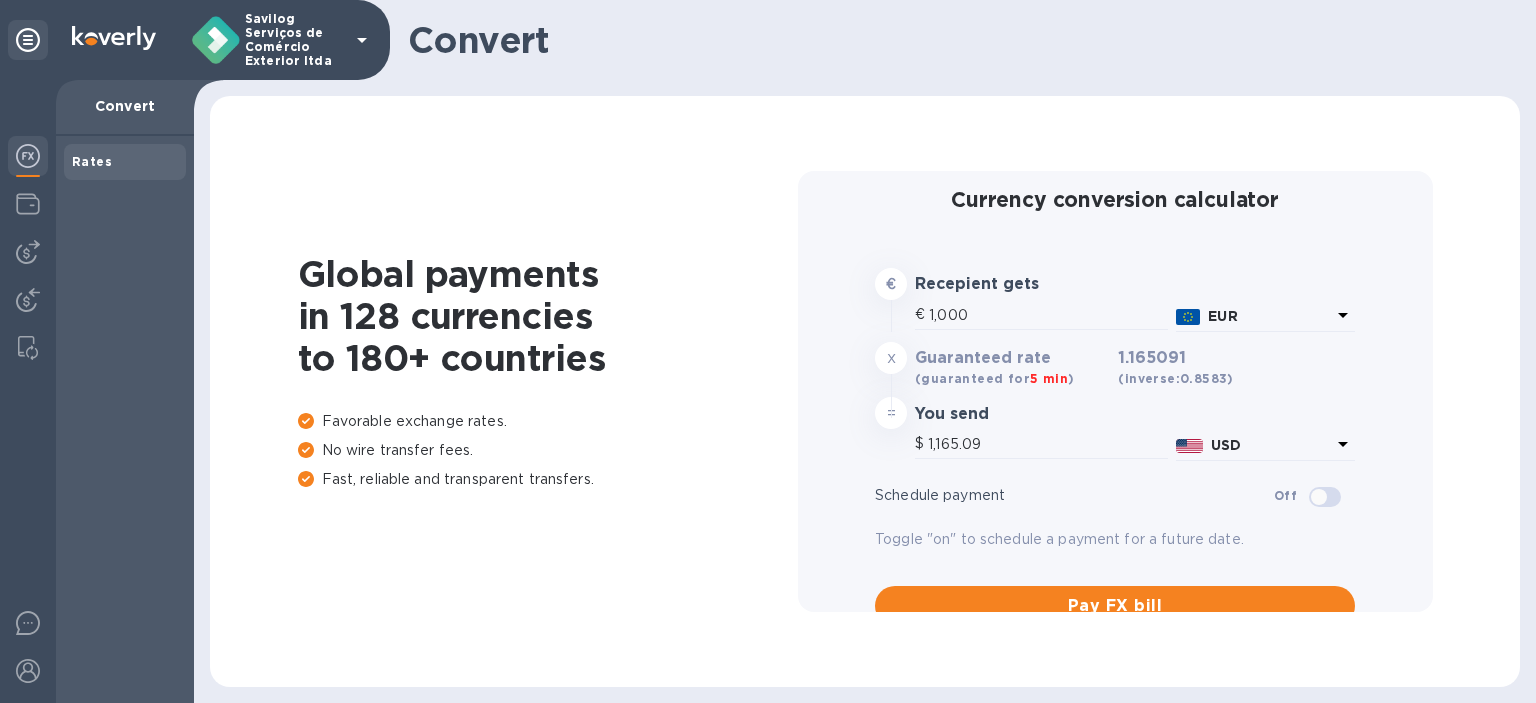click at bounding box center [28, 391] 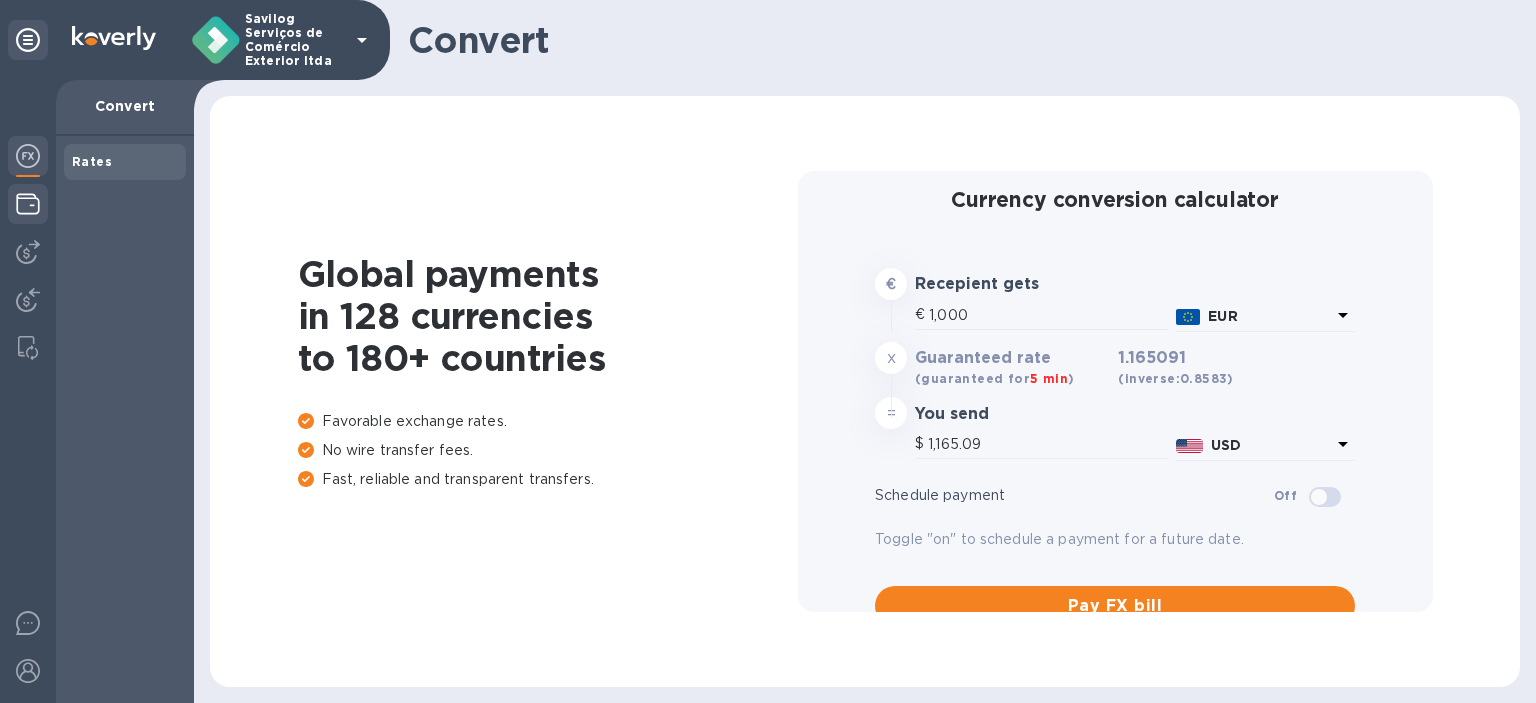 click at bounding box center (28, 206) 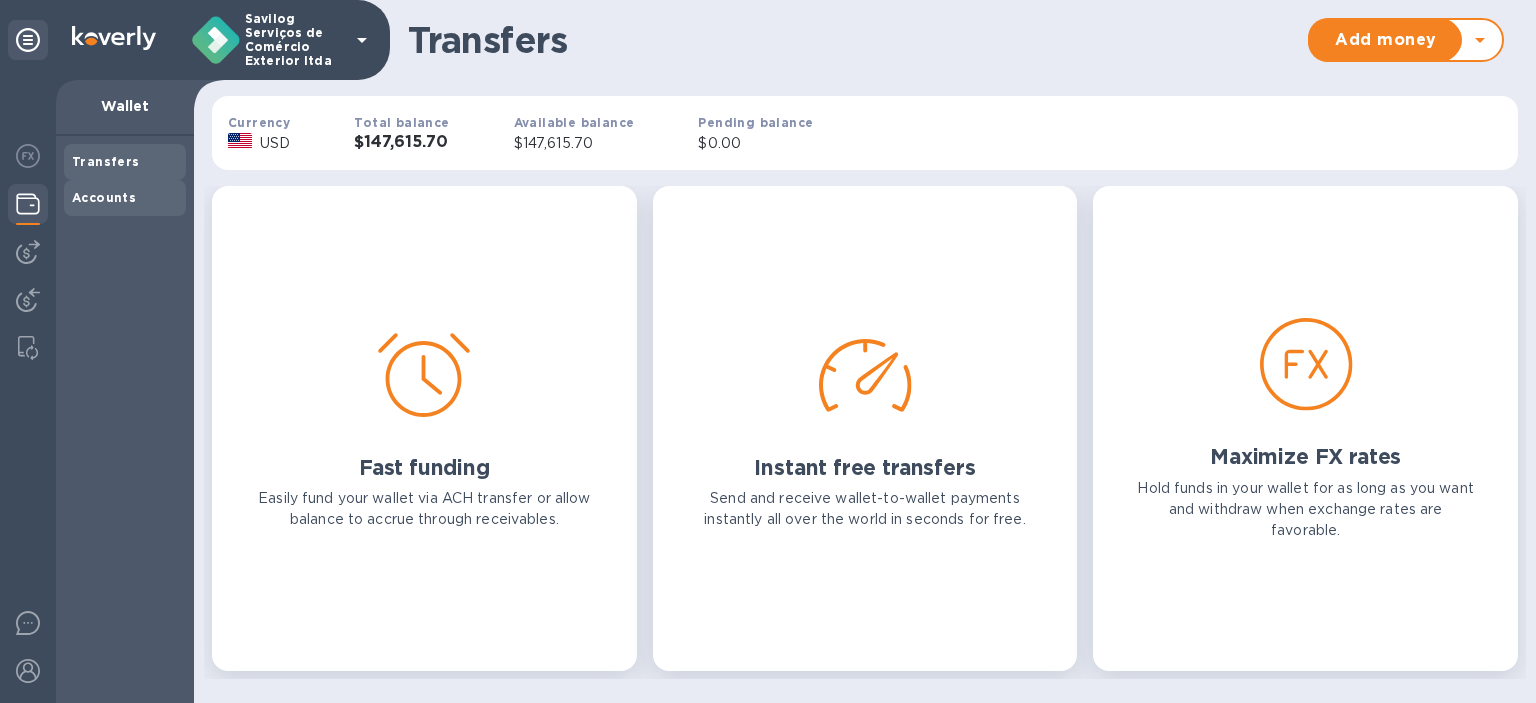 click on "Accounts" at bounding box center (104, 197) 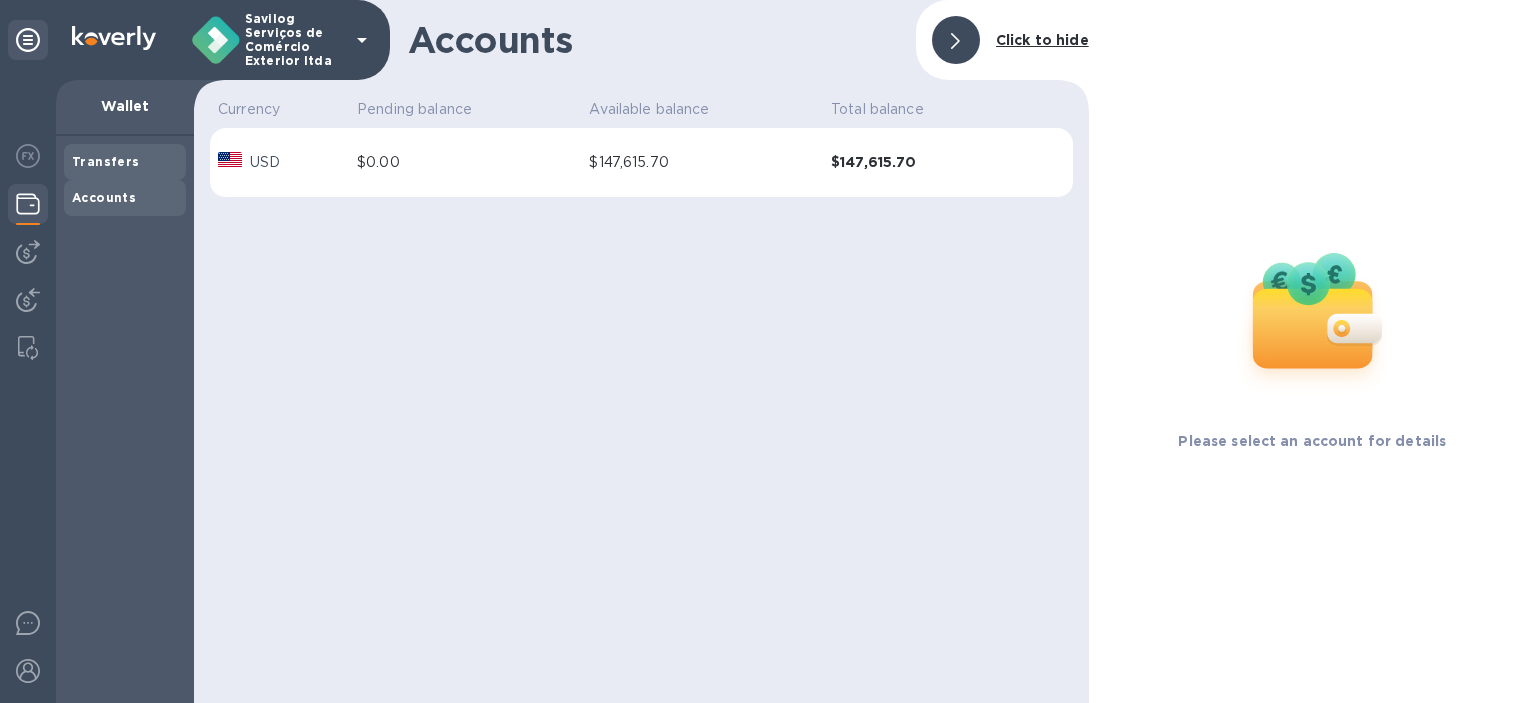 click on "Transfers" at bounding box center [106, 161] 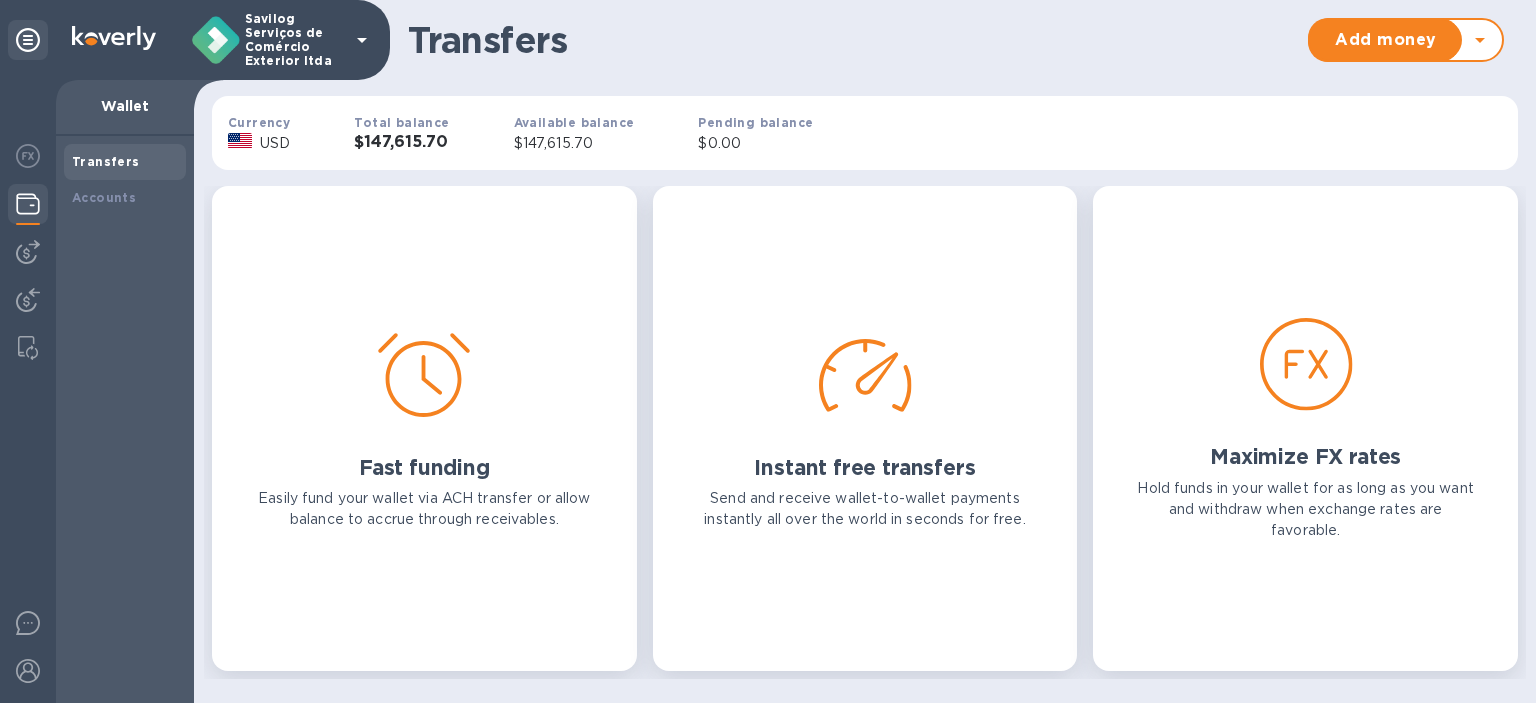 click on "$147,615.70" at bounding box center (401, 142) 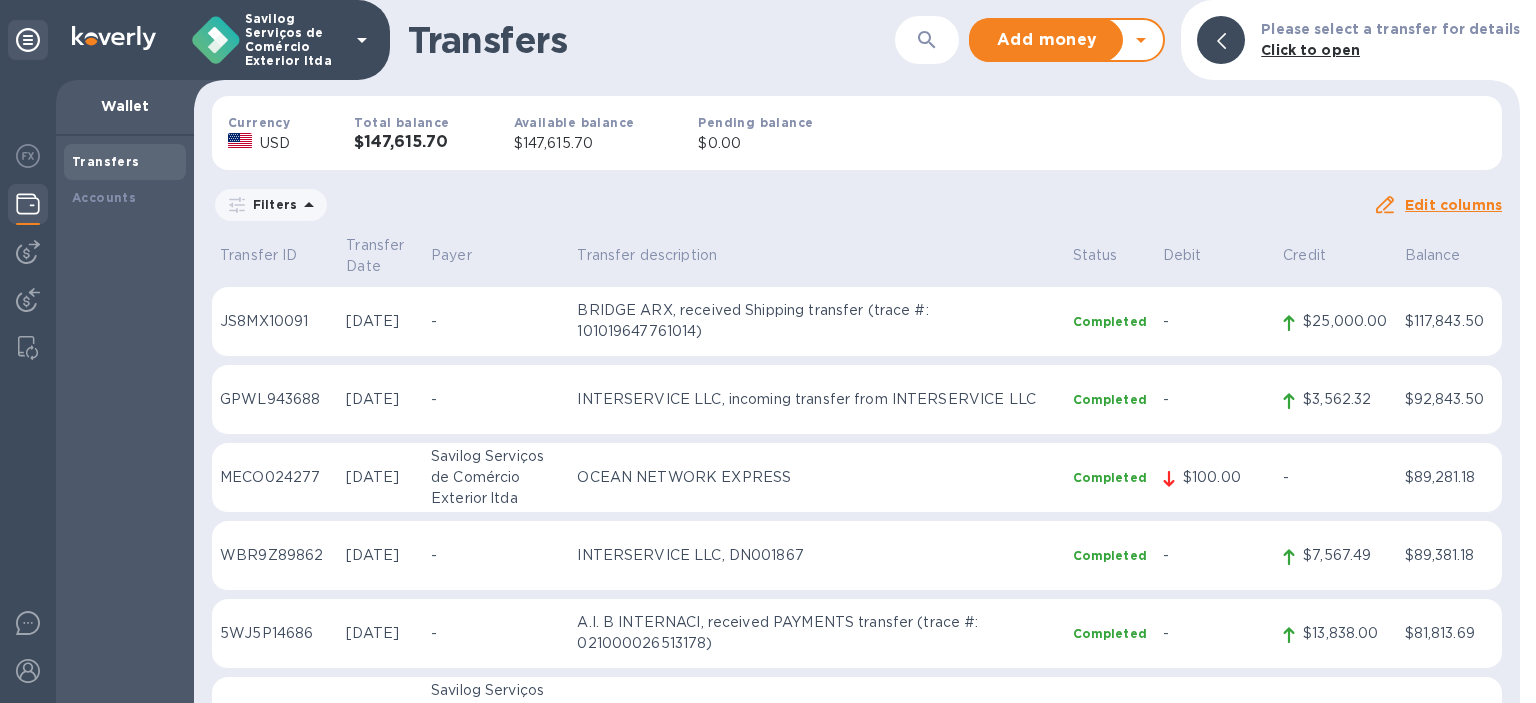scroll, scrollTop: 600, scrollLeft: 0, axis: vertical 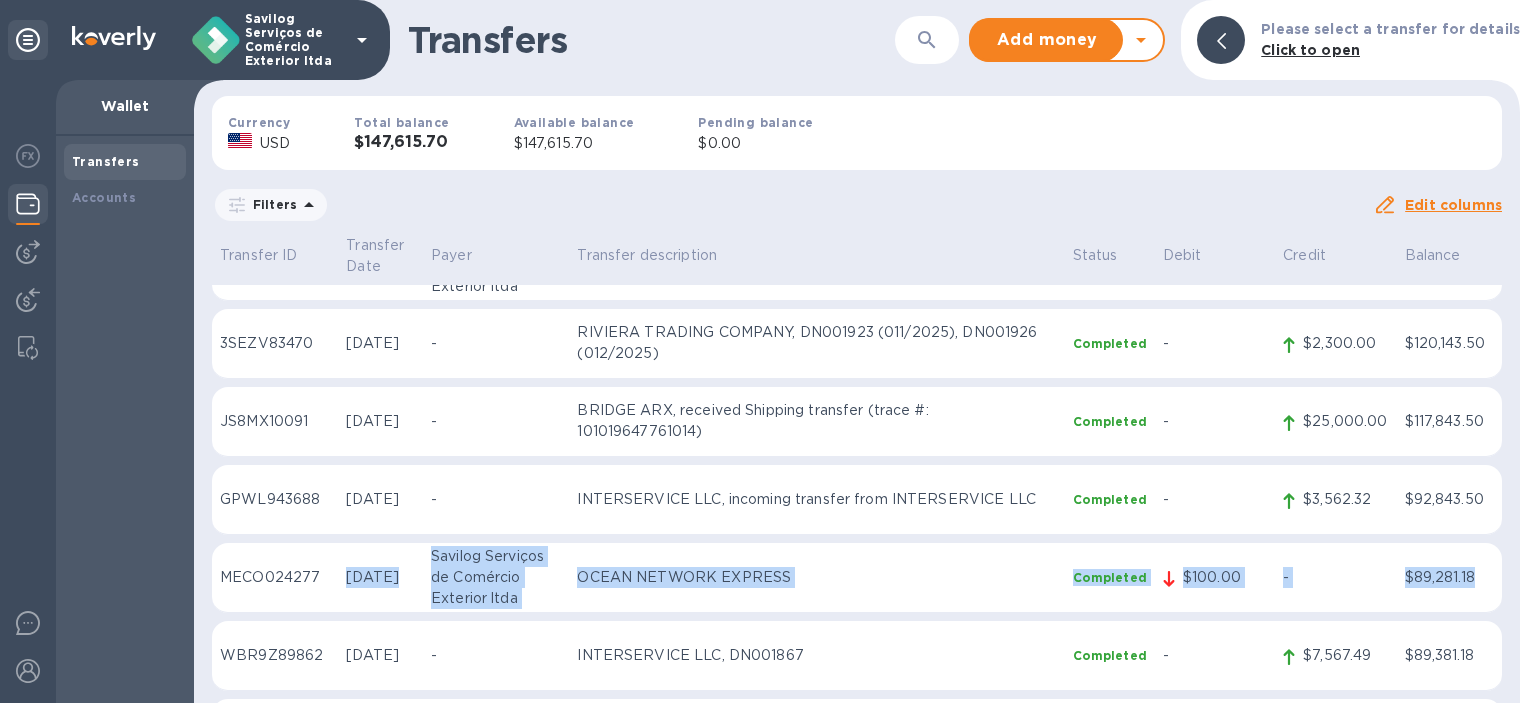 drag, startPoint x: 1468, startPoint y: 557, endPoint x: 340, endPoint y: 535, distance: 1128.2145 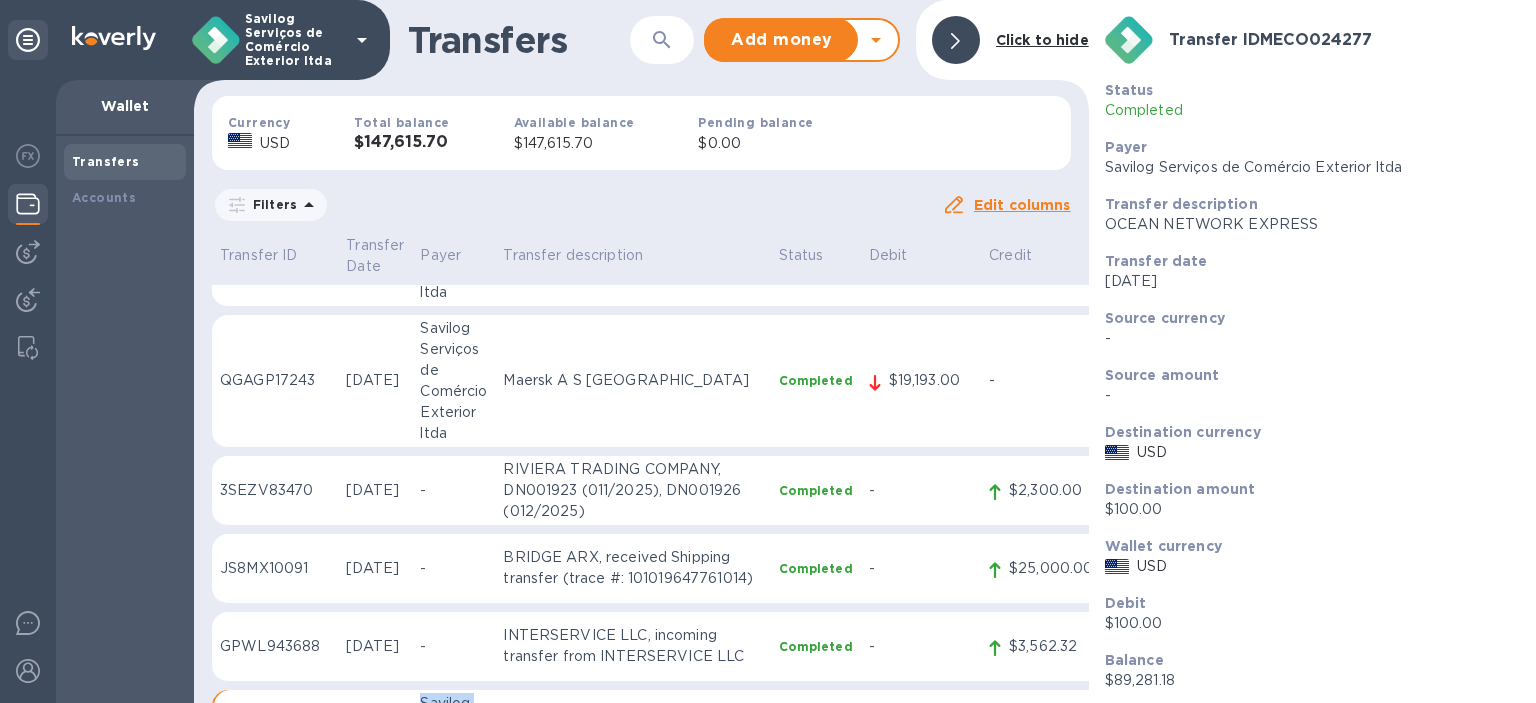scroll, scrollTop: 714, scrollLeft: 0, axis: vertical 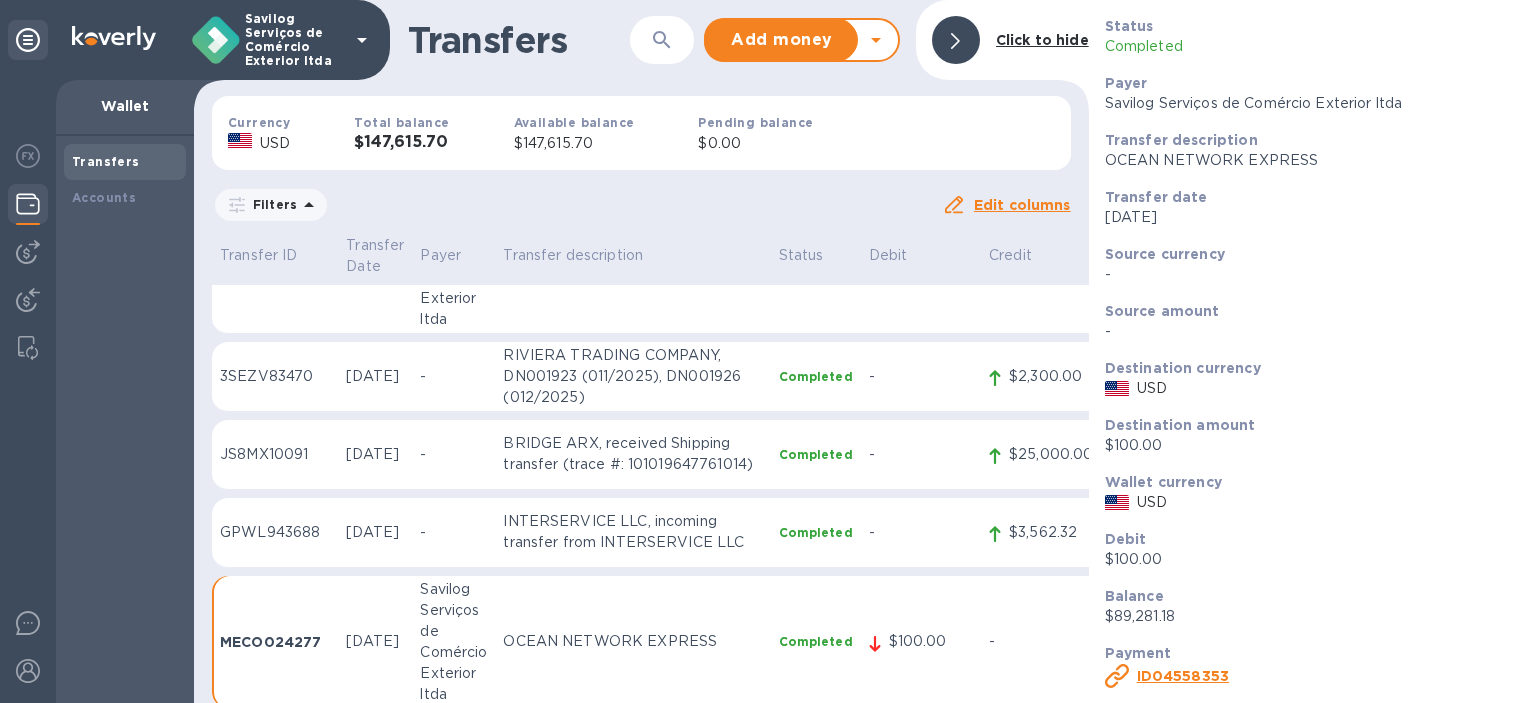 click on "$3,562.32" at bounding box center [1041, 533] 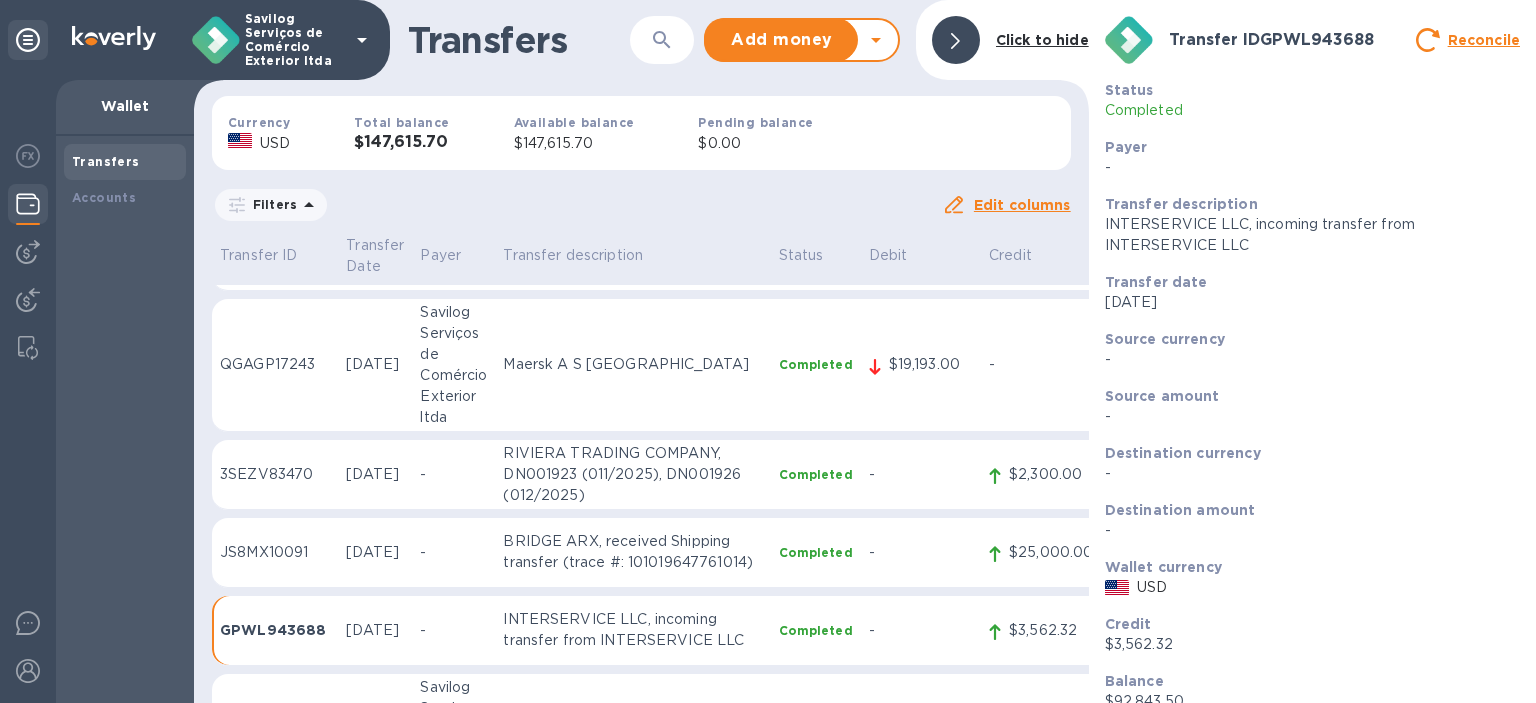 scroll, scrollTop: 614, scrollLeft: 0, axis: vertical 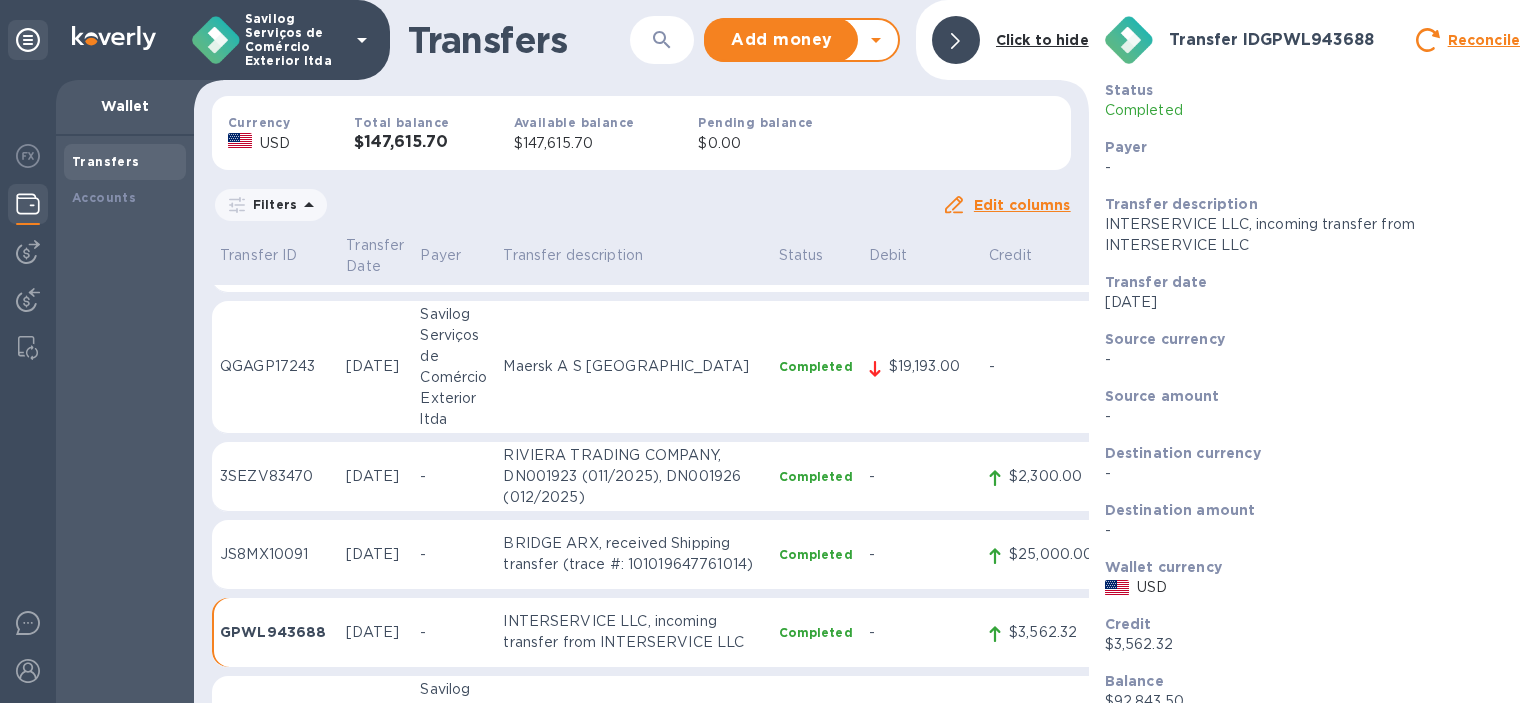 click at bounding box center [956, 40] 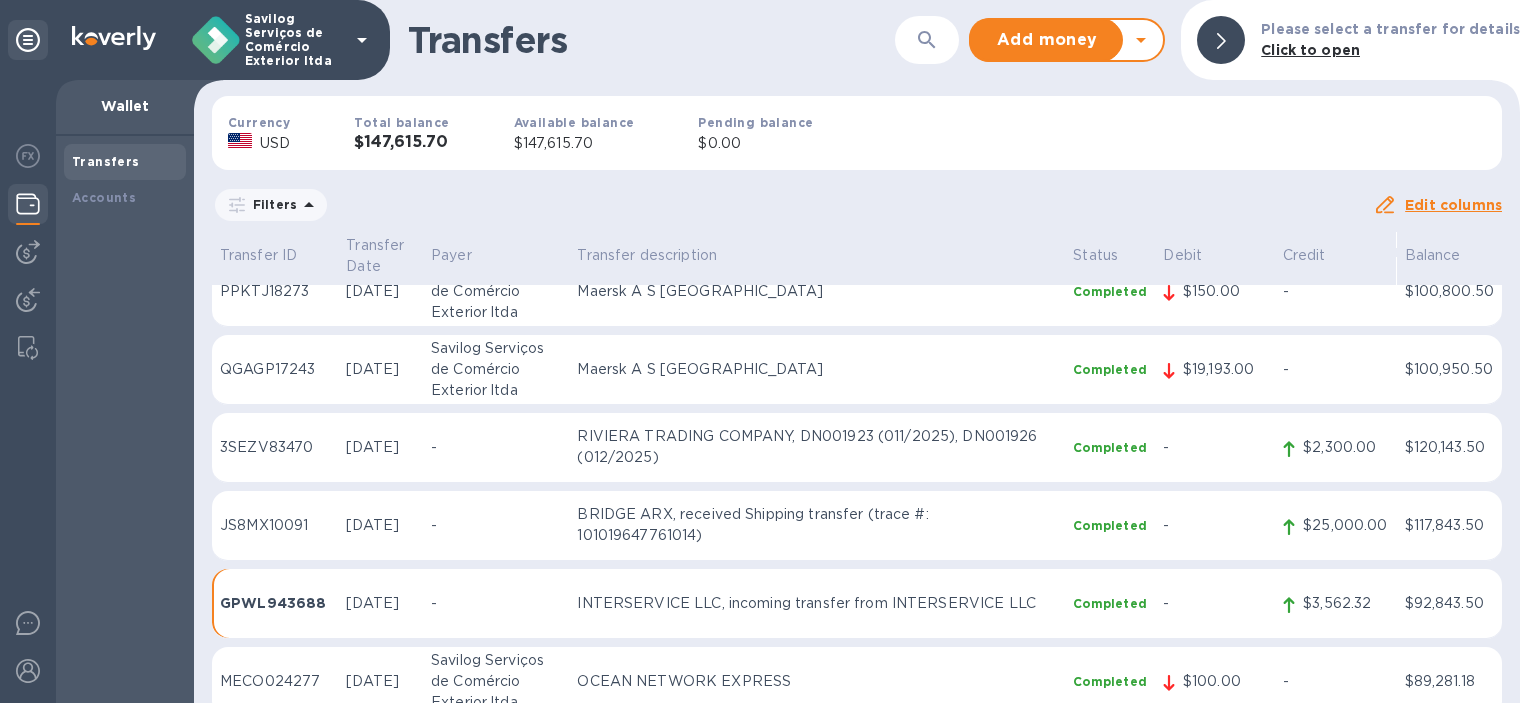 scroll, scrollTop: 493, scrollLeft: 0, axis: vertical 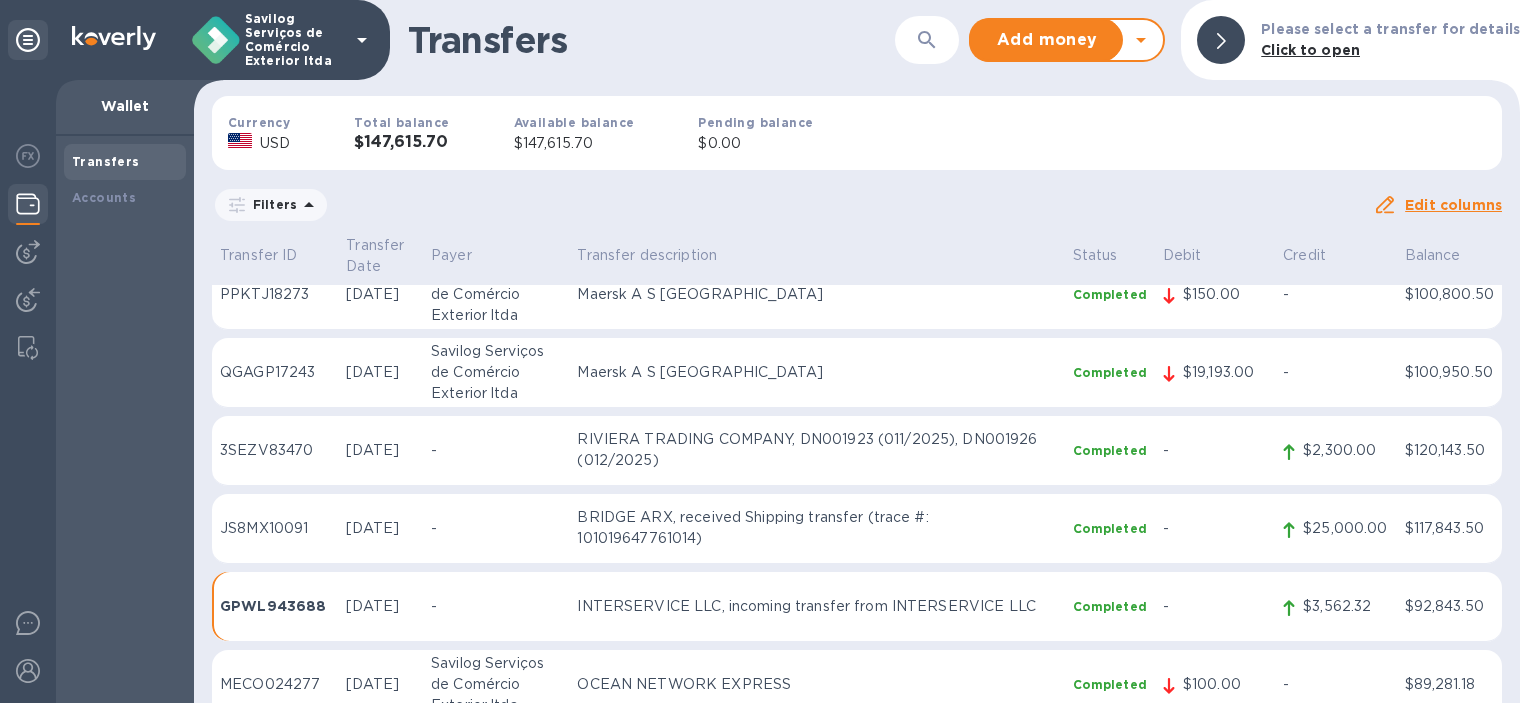 click on "$100.00" at bounding box center (1225, 684) 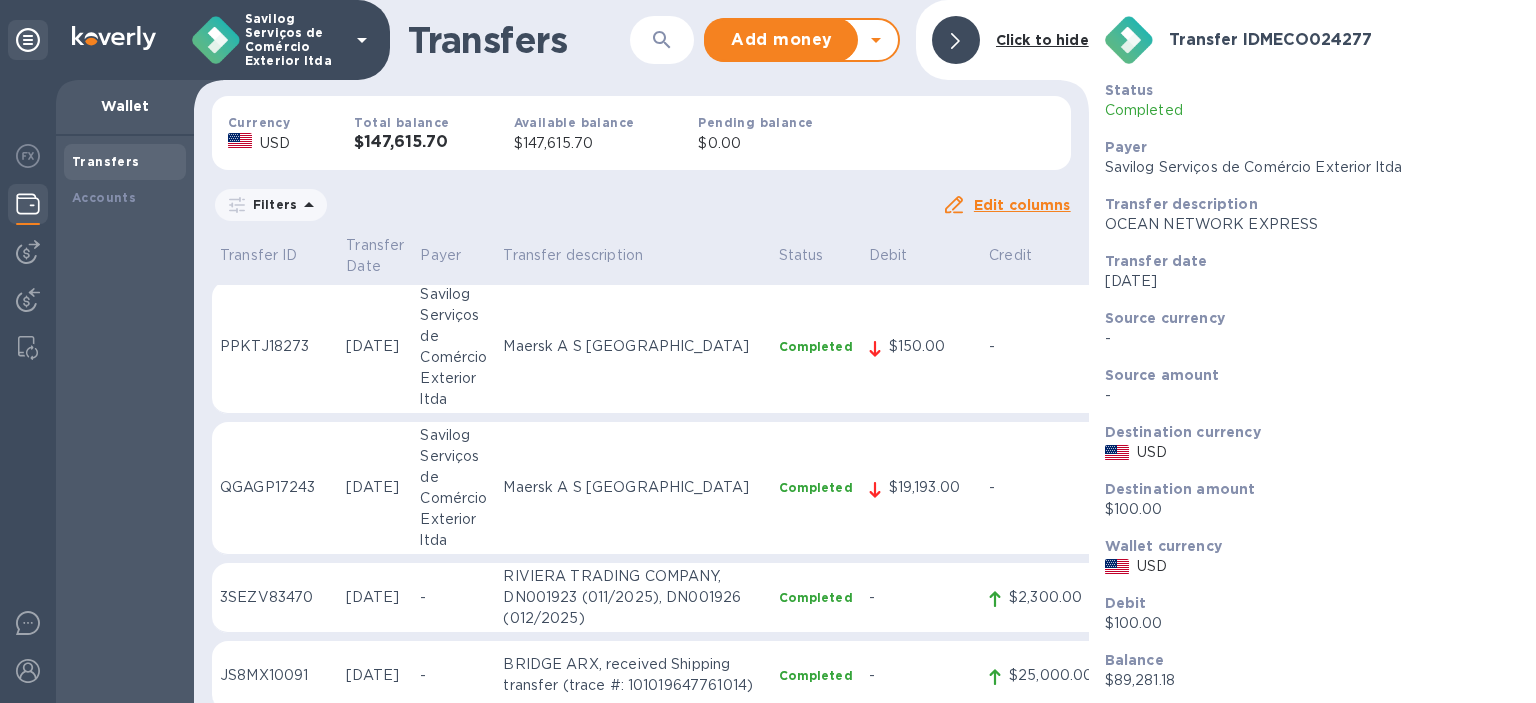 scroll, scrollTop: 514, scrollLeft: 0, axis: vertical 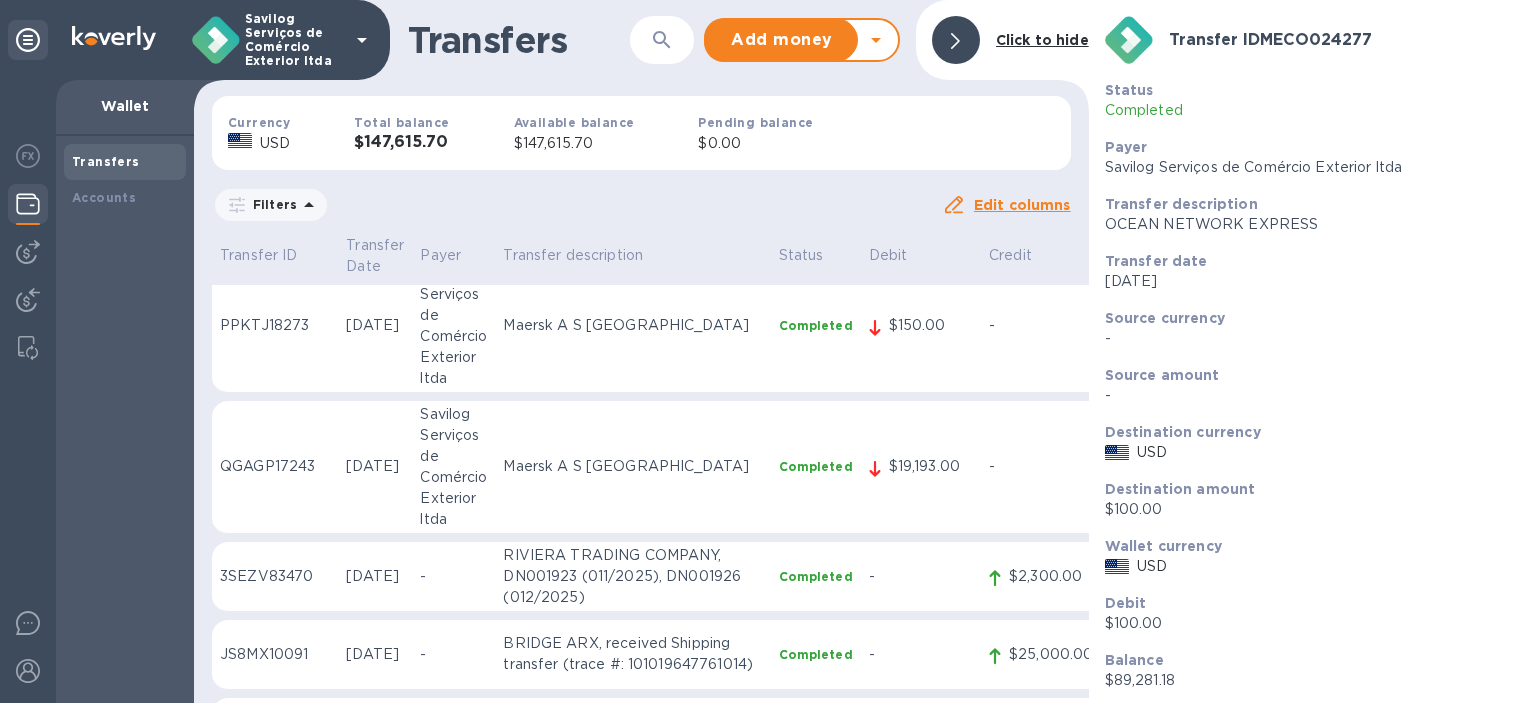 click at bounding box center (956, 40) 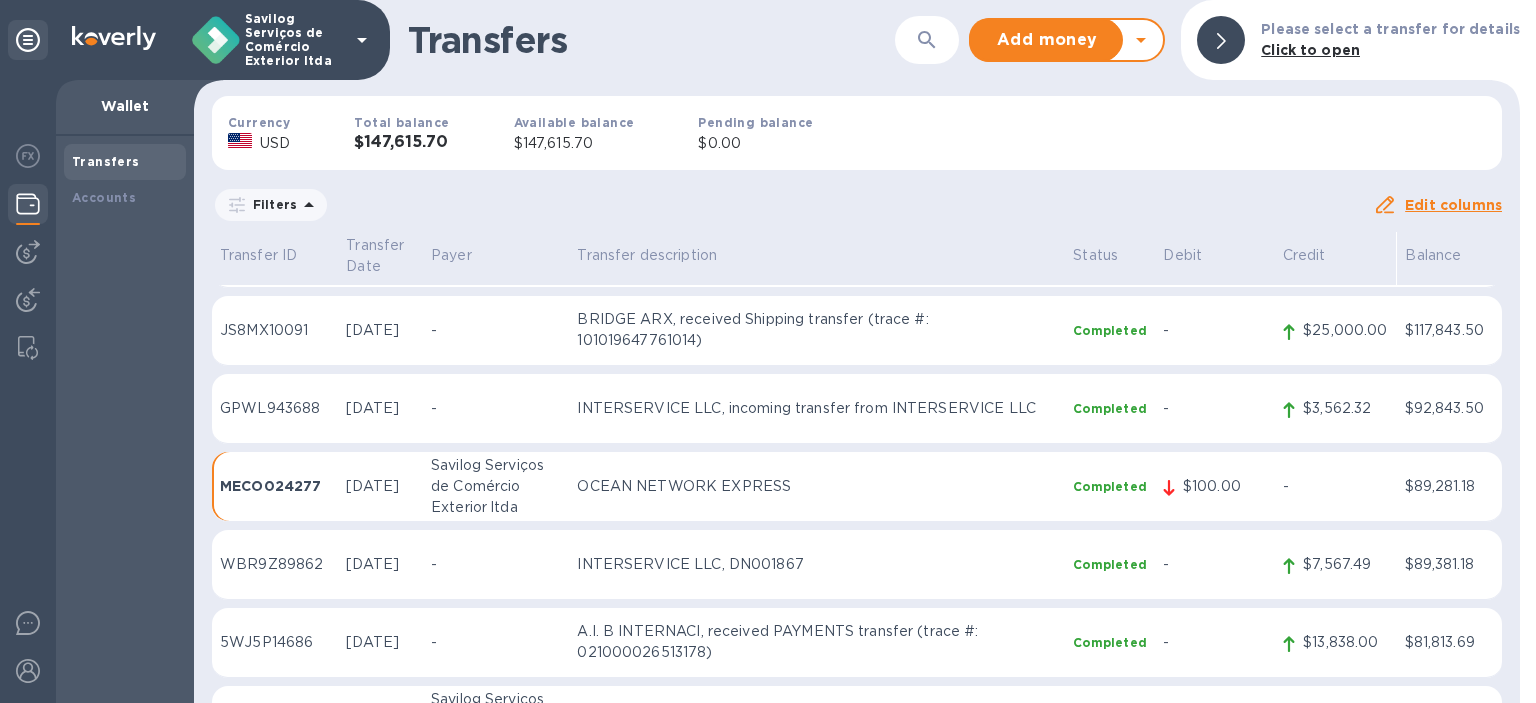 scroll, scrollTop: 693, scrollLeft: 0, axis: vertical 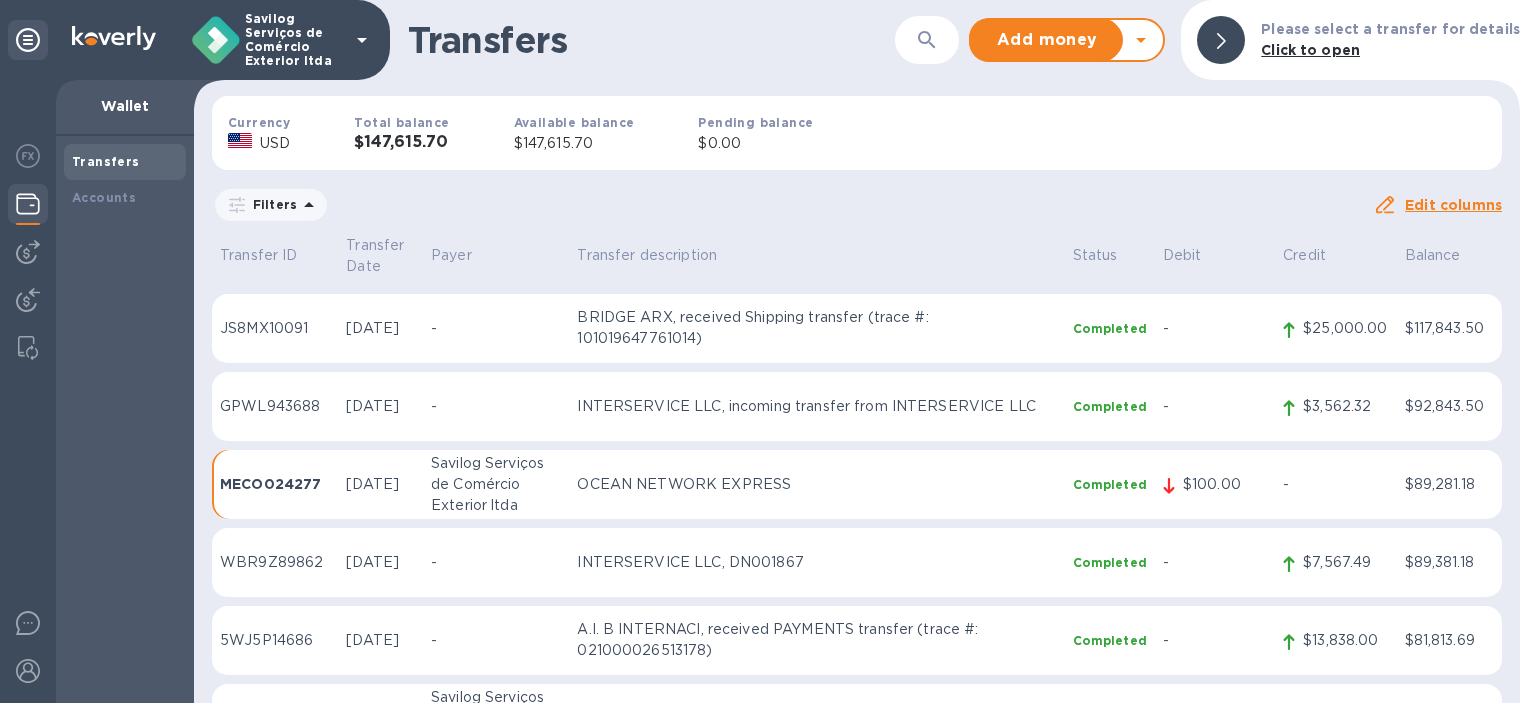 click on "MECO024277" at bounding box center [275, 484] 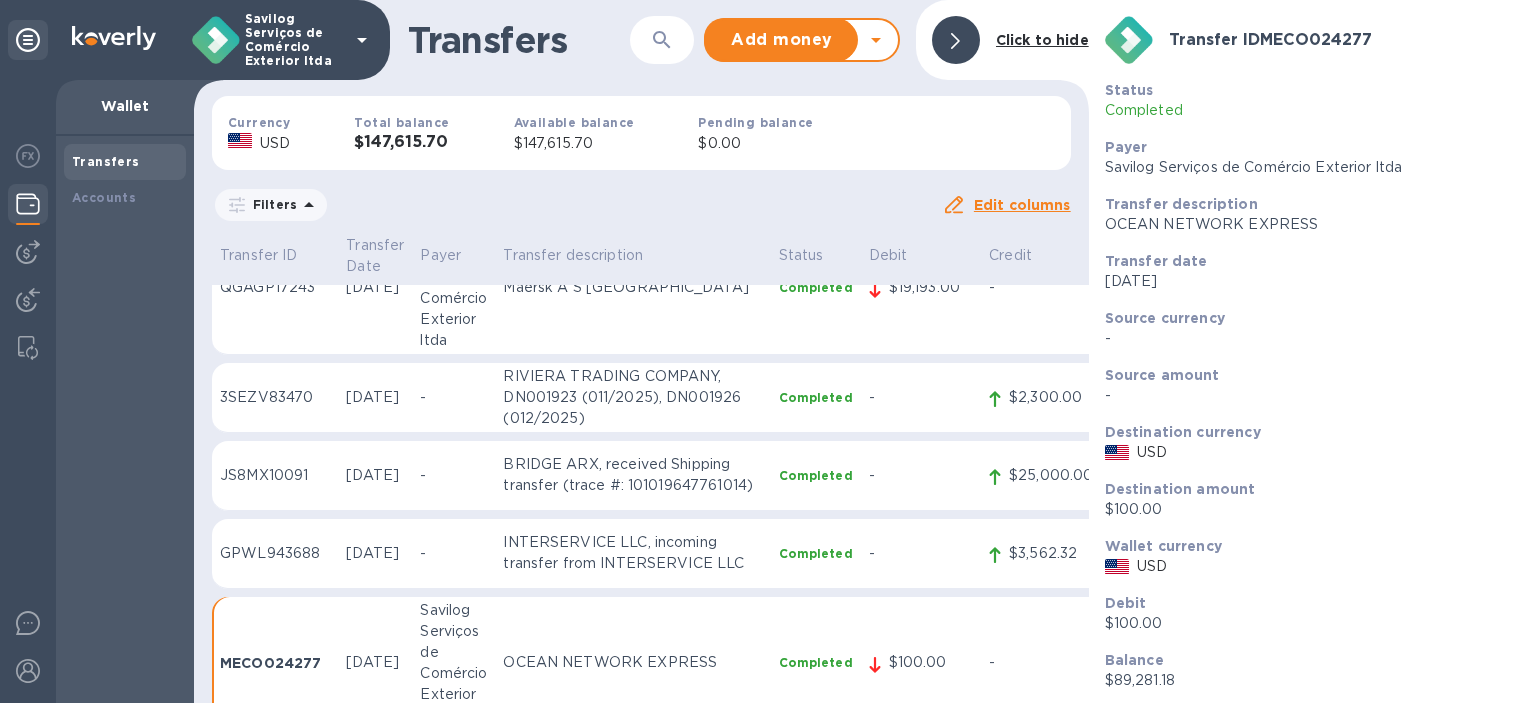 scroll, scrollTop: 840, scrollLeft: 0, axis: vertical 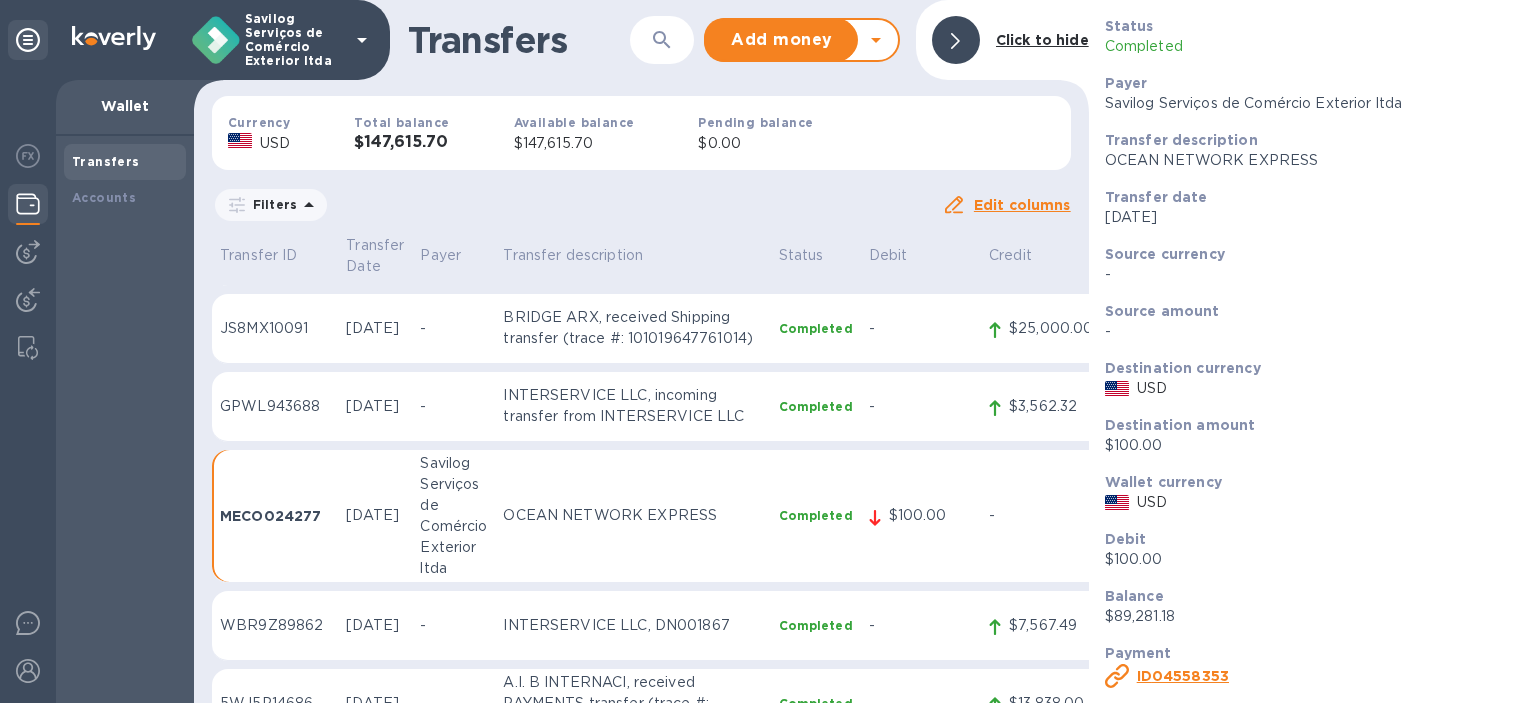 click on "ID  04558353" at bounding box center (1183, 676) 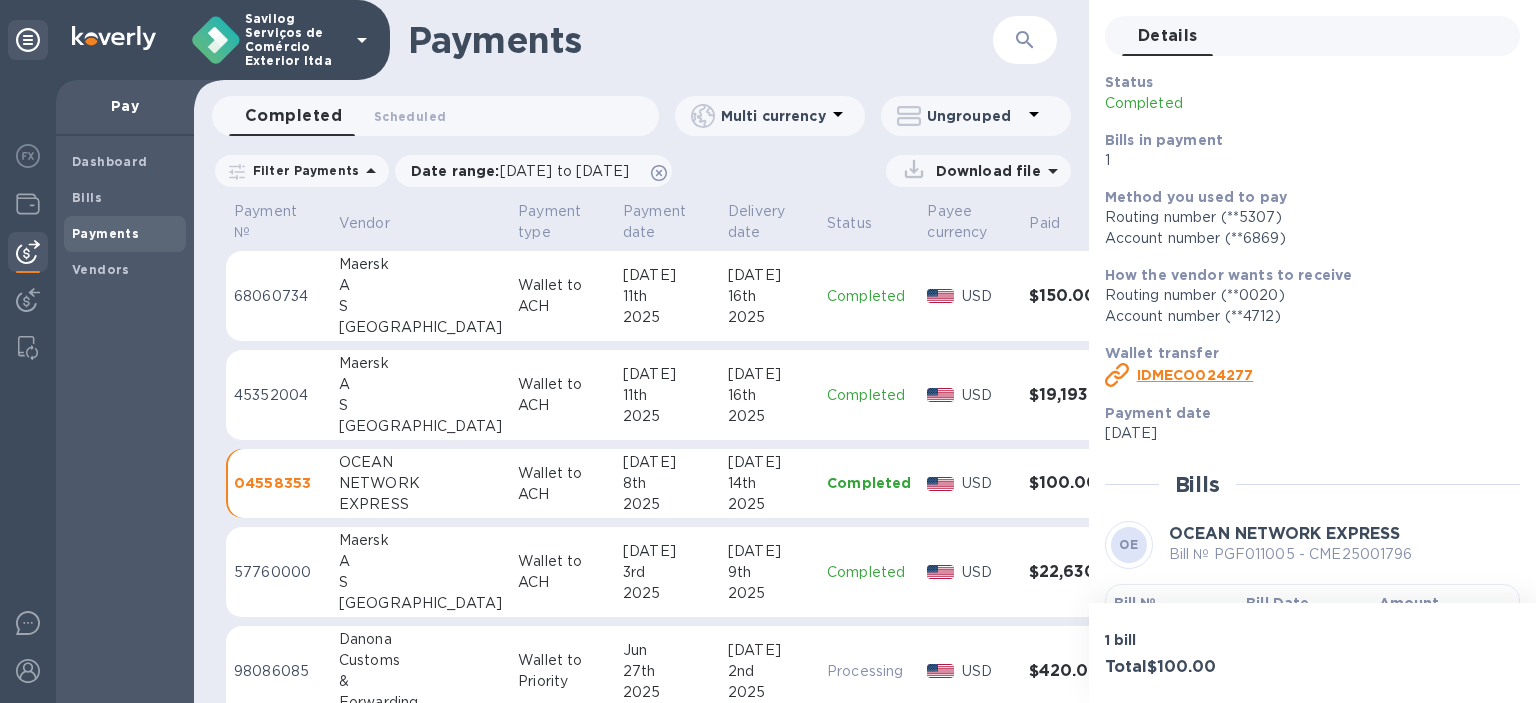 scroll, scrollTop: 209, scrollLeft: 0, axis: vertical 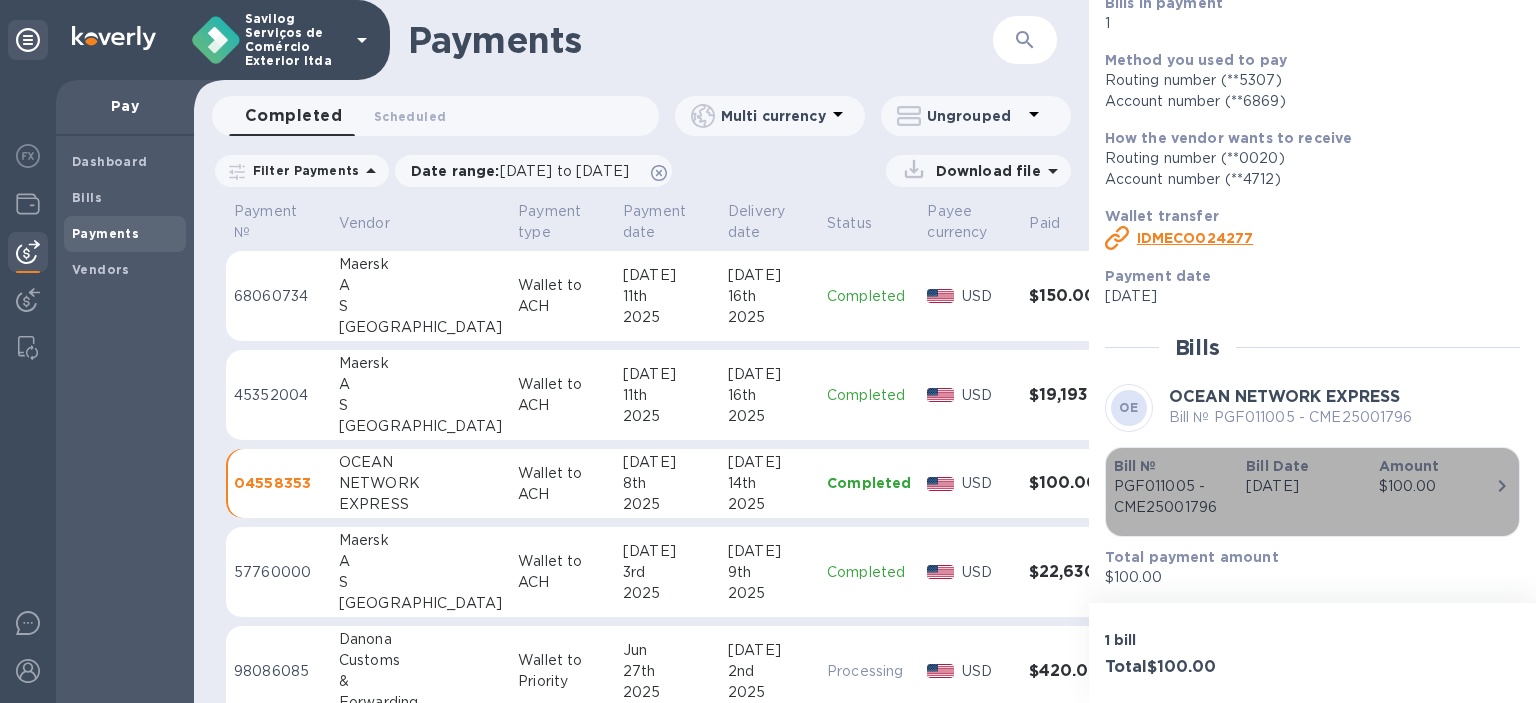 click on "Amount $100.00" at bounding box center [1437, 487] 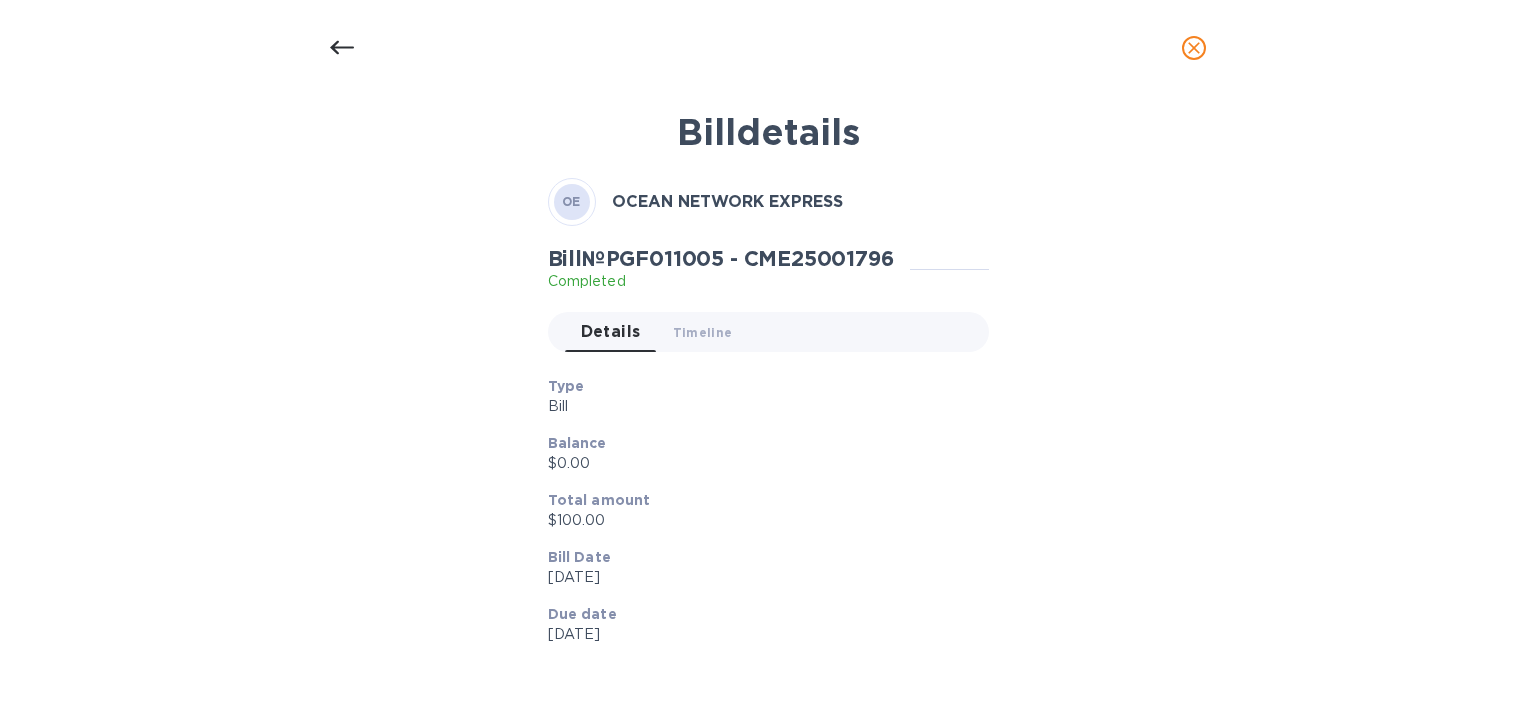 scroll, scrollTop: 0, scrollLeft: 0, axis: both 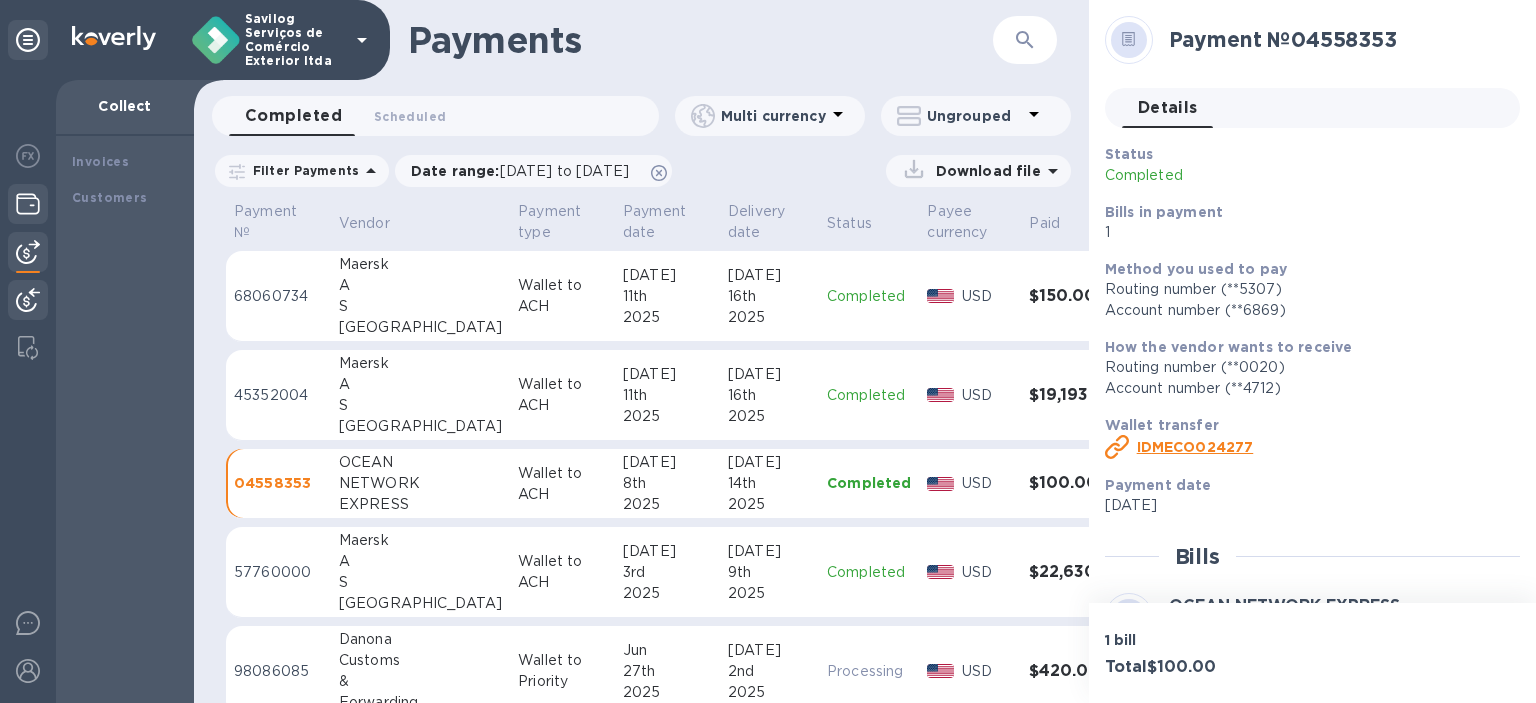 click at bounding box center (28, 204) 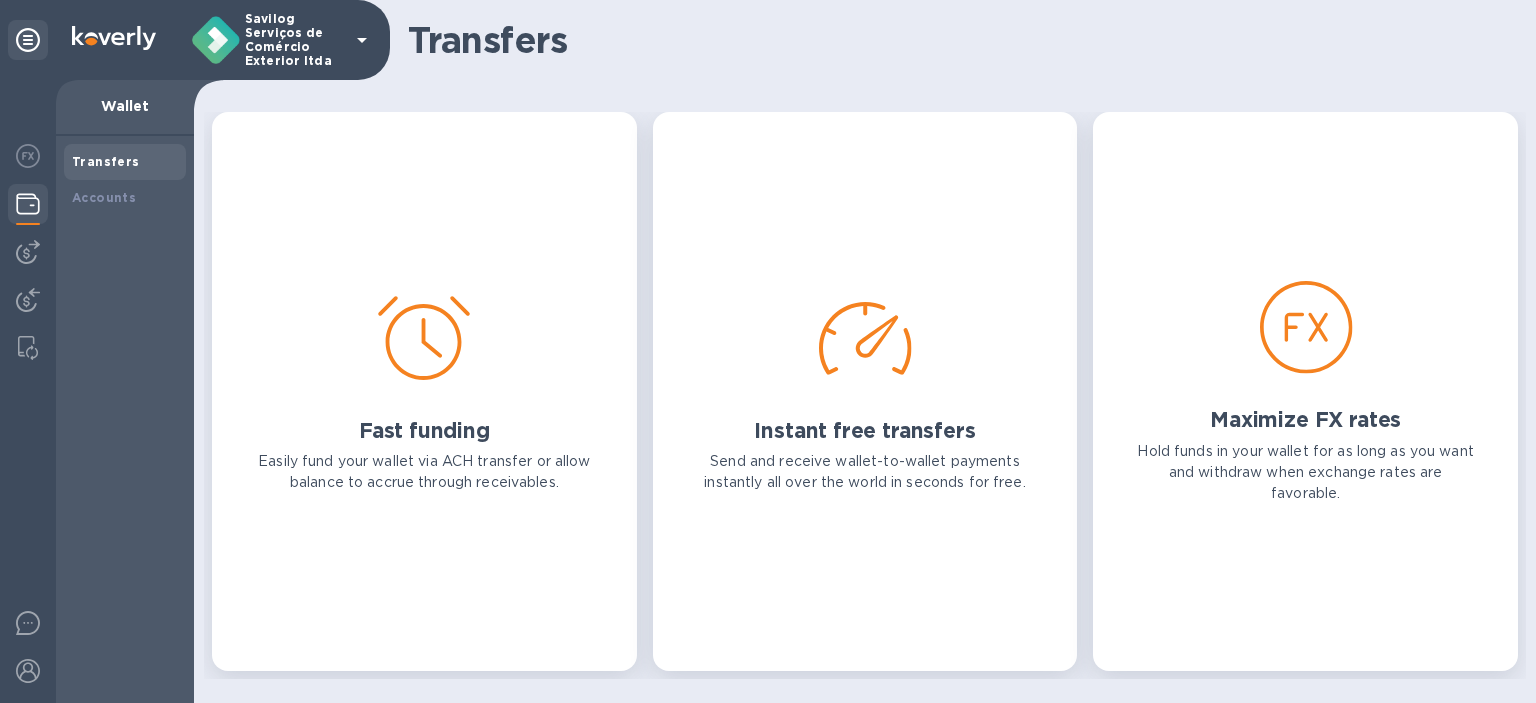 click at bounding box center [28, 391] 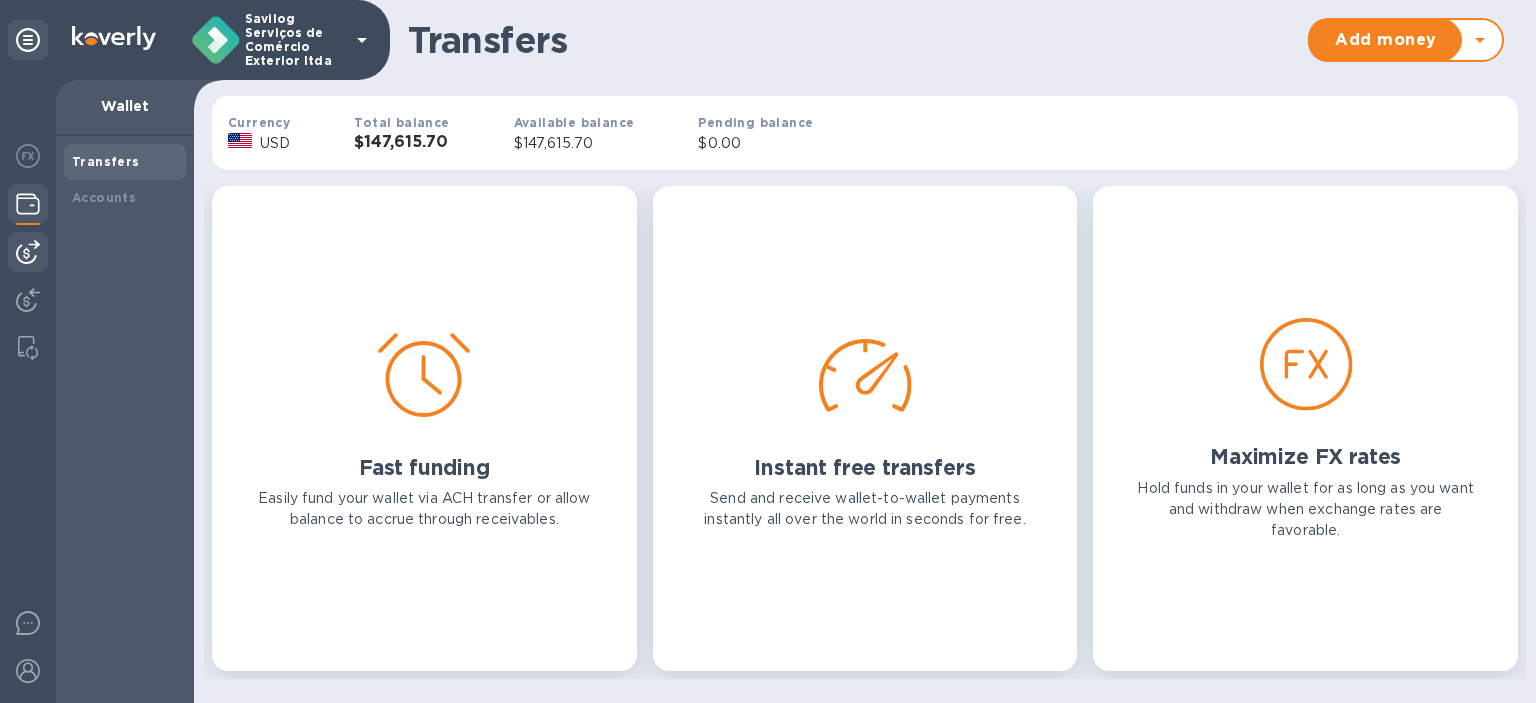 click at bounding box center [28, 252] 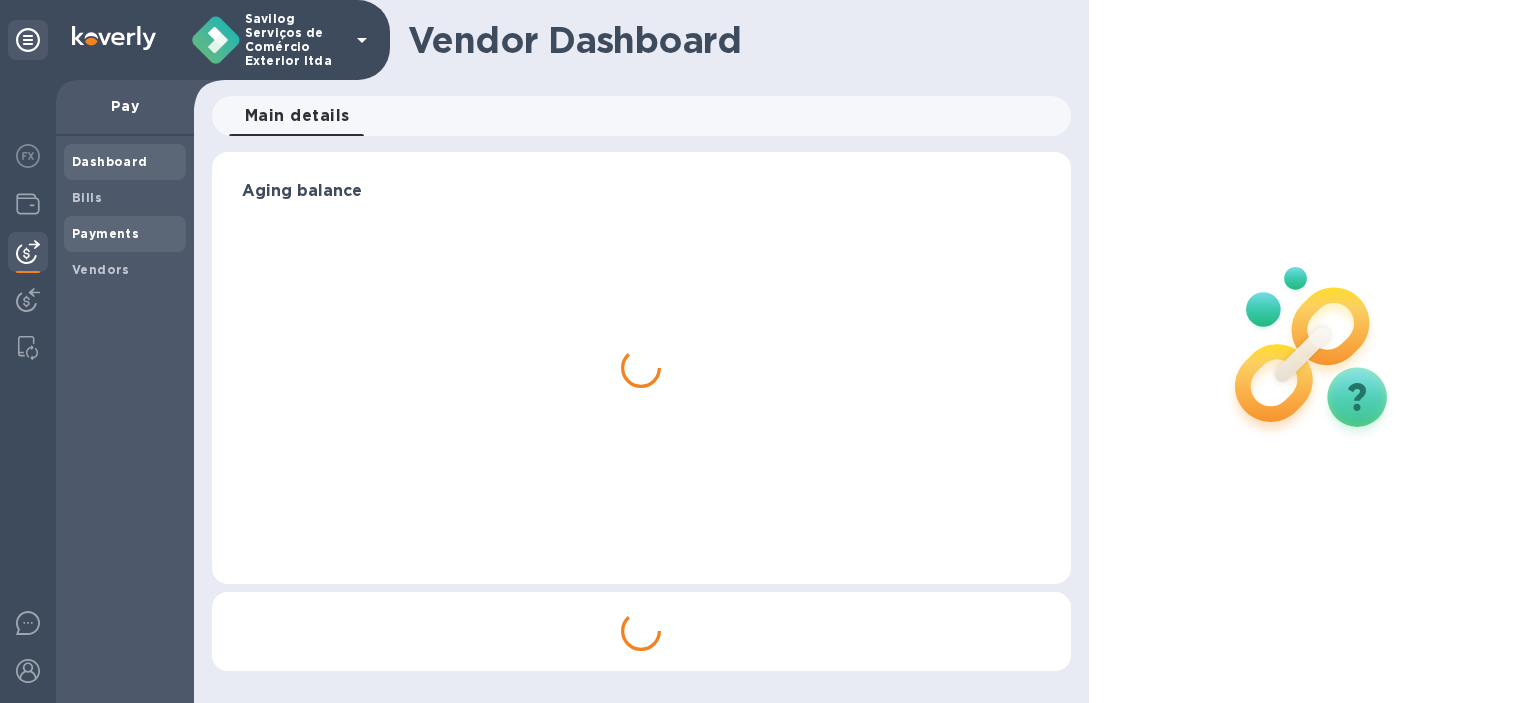 click on "Payments" at bounding box center (105, 233) 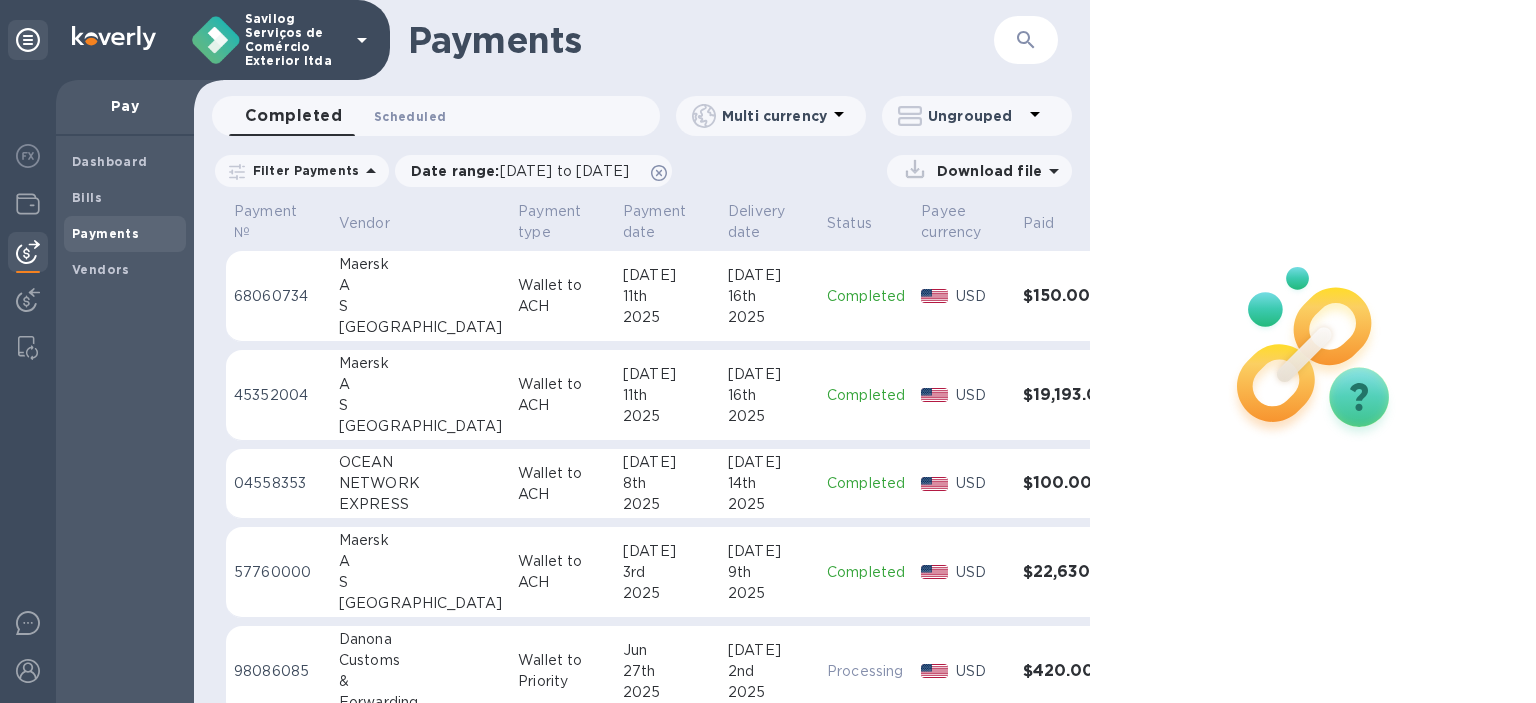 click on "Scheduled 0" at bounding box center [410, 116] 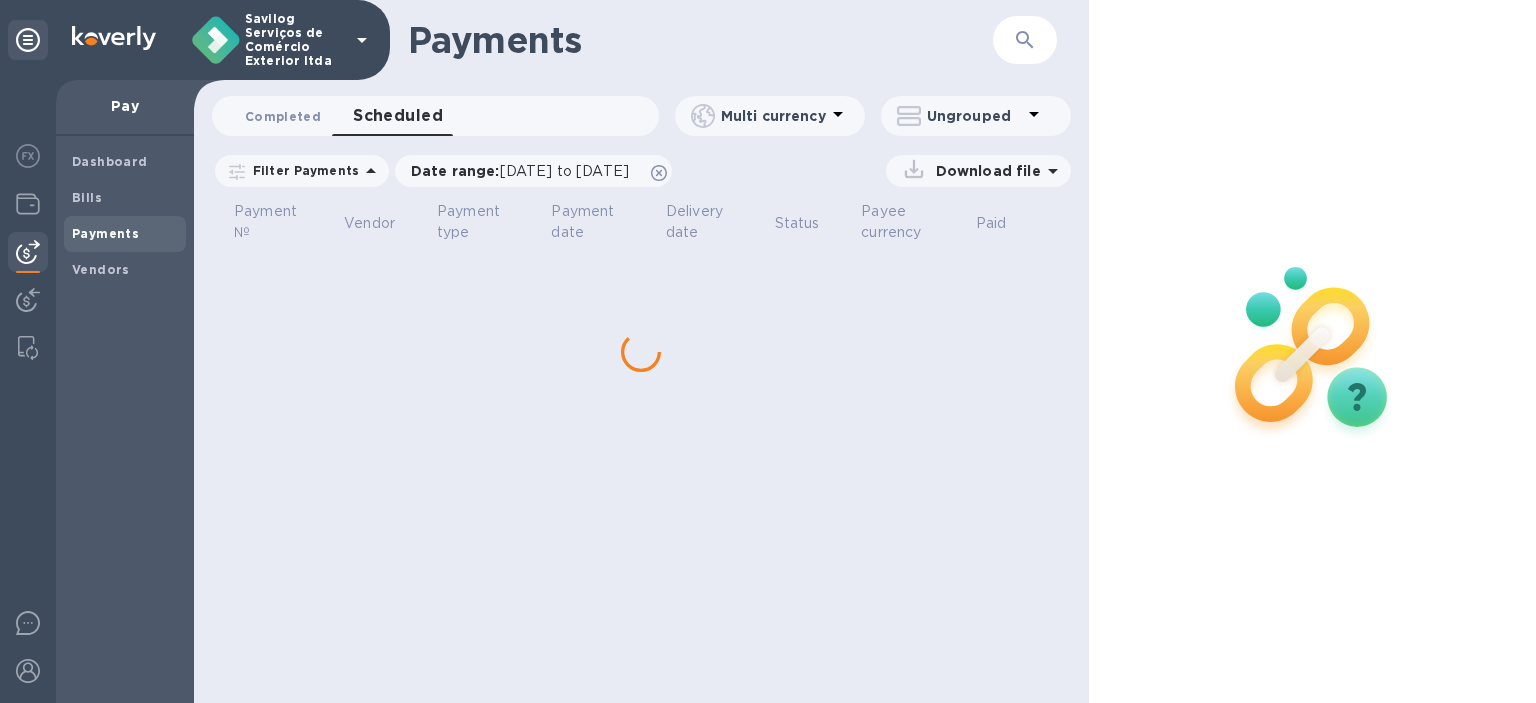 click on "Completed 0" at bounding box center (283, 116) 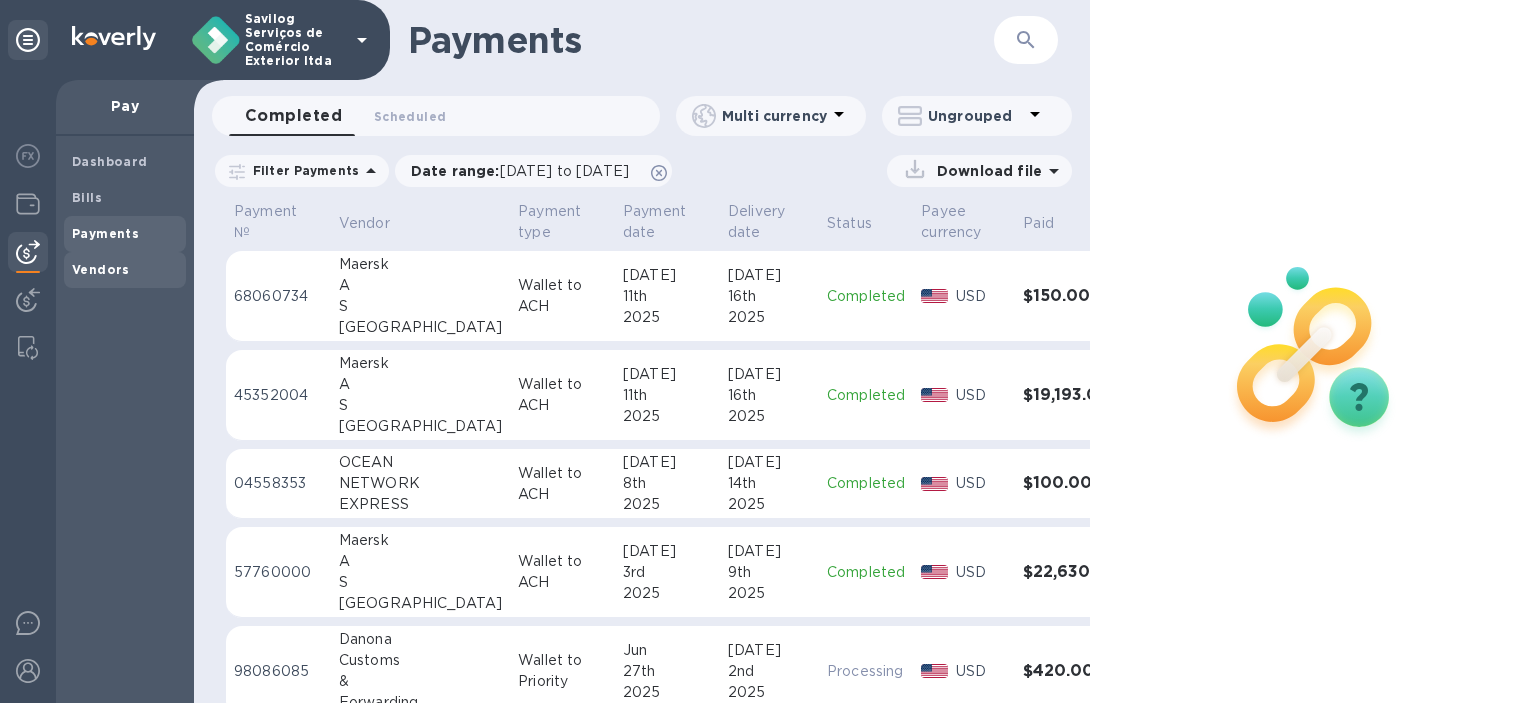click on "Vendors" at bounding box center (101, 269) 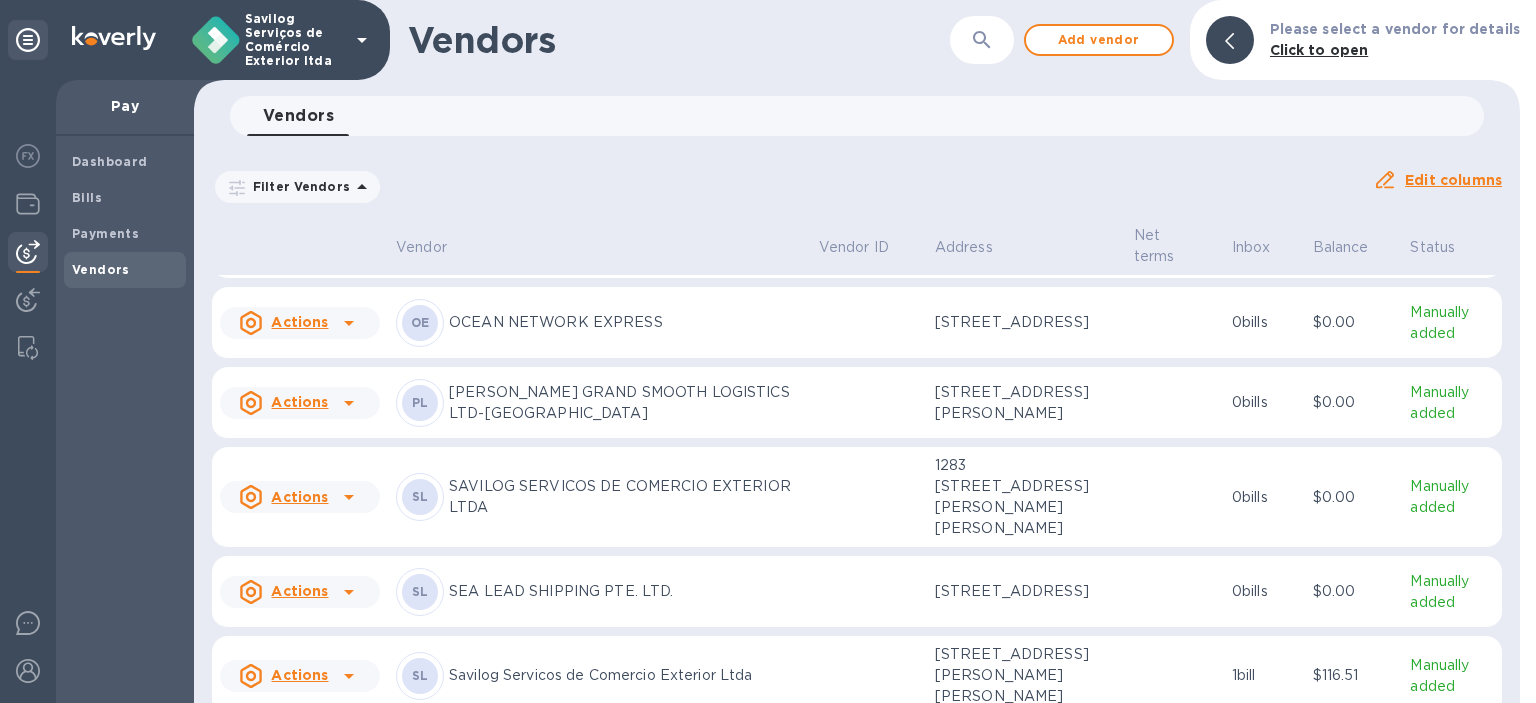 scroll, scrollTop: 1808, scrollLeft: 0, axis: vertical 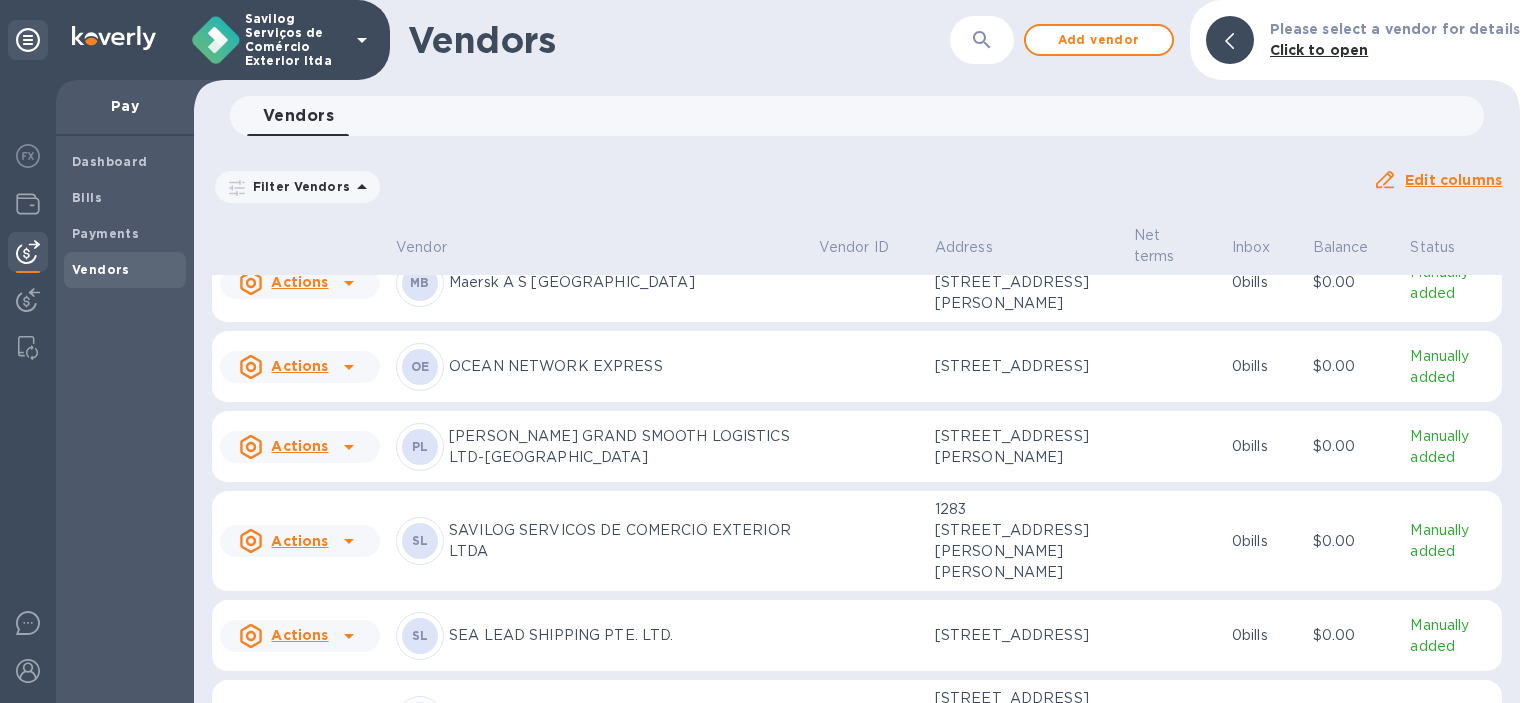 click on "Manually added" at bounding box center [1452, 367] 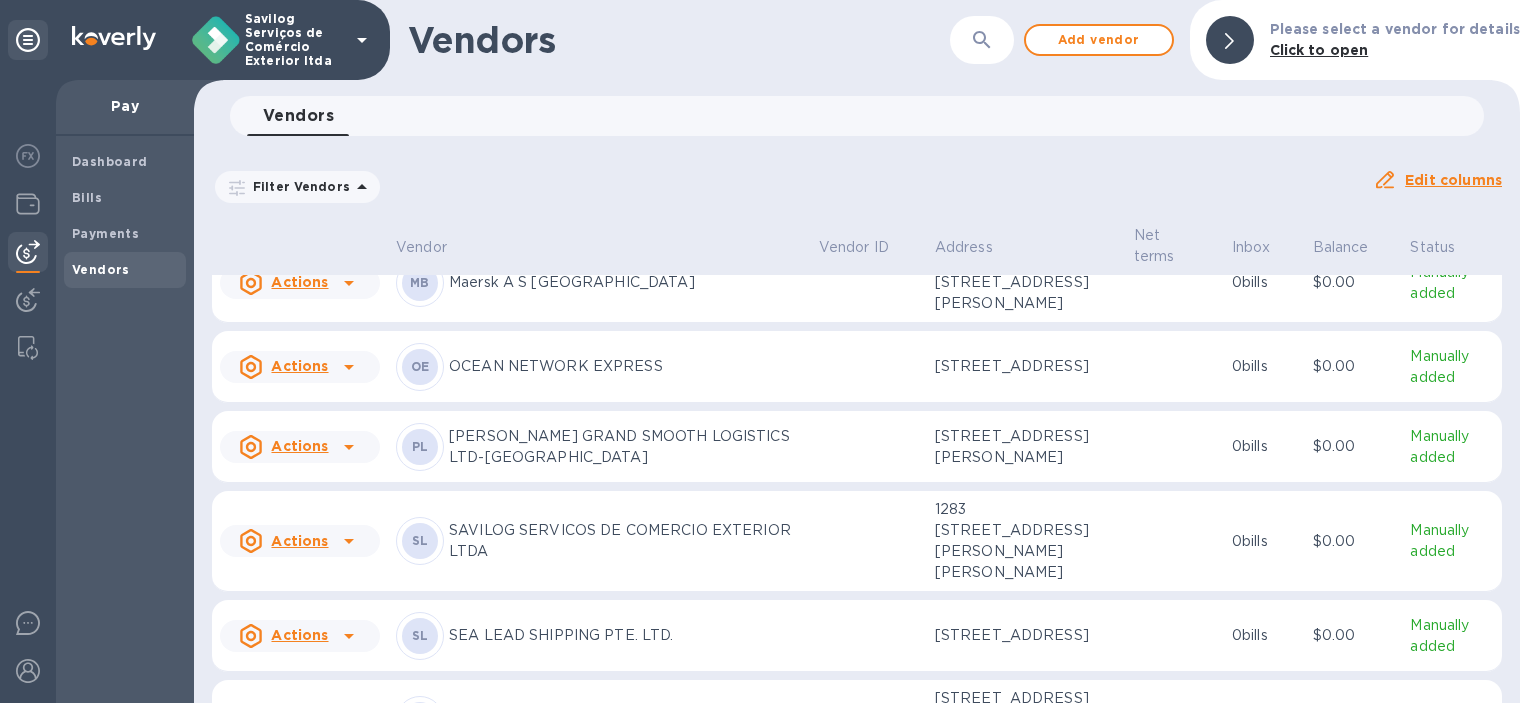 scroll, scrollTop: 2016, scrollLeft: 0, axis: vertical 